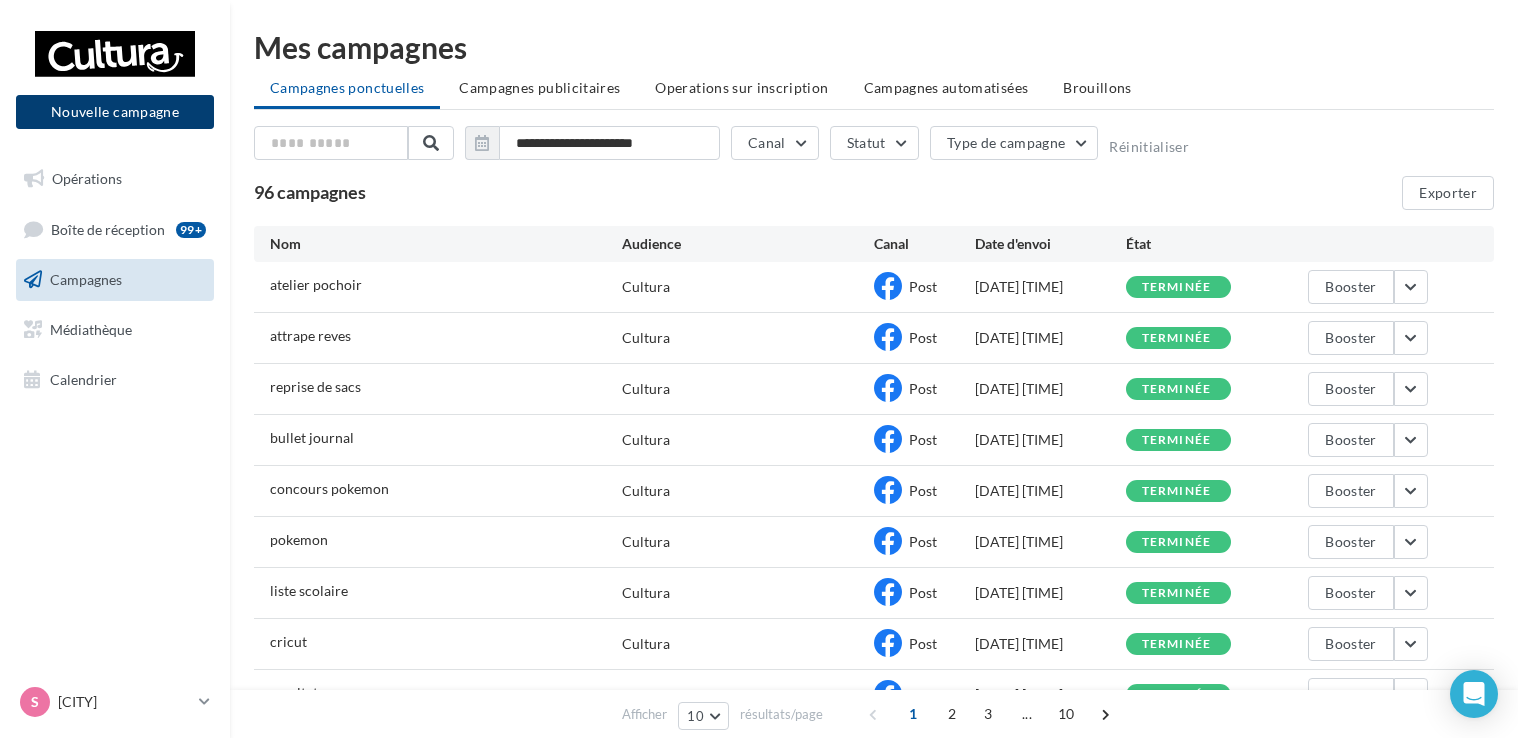 scroll, scrollTop: 0, scrollLeft: 0, axis: both 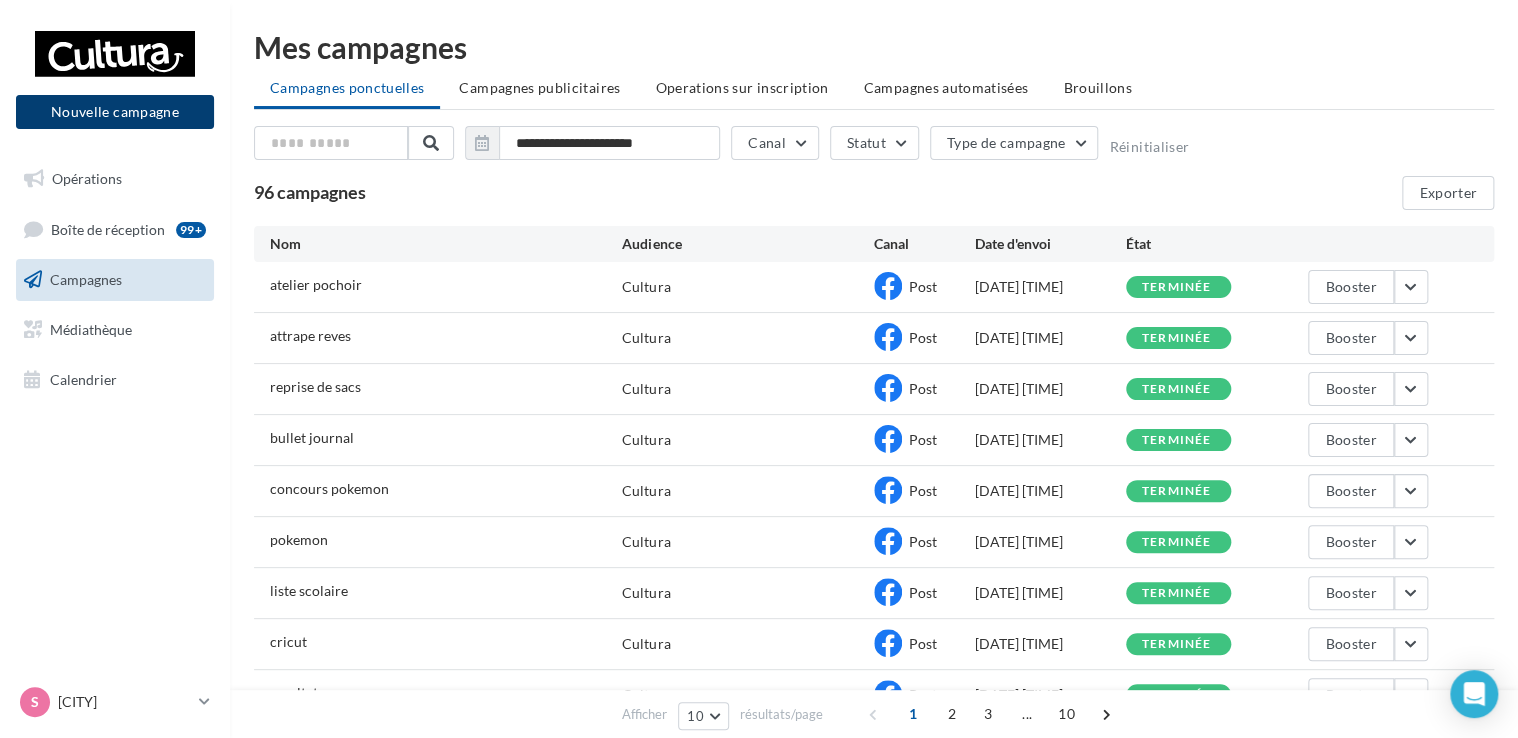 click on "Nouvelle campagne" at bounding box center (115, 112) 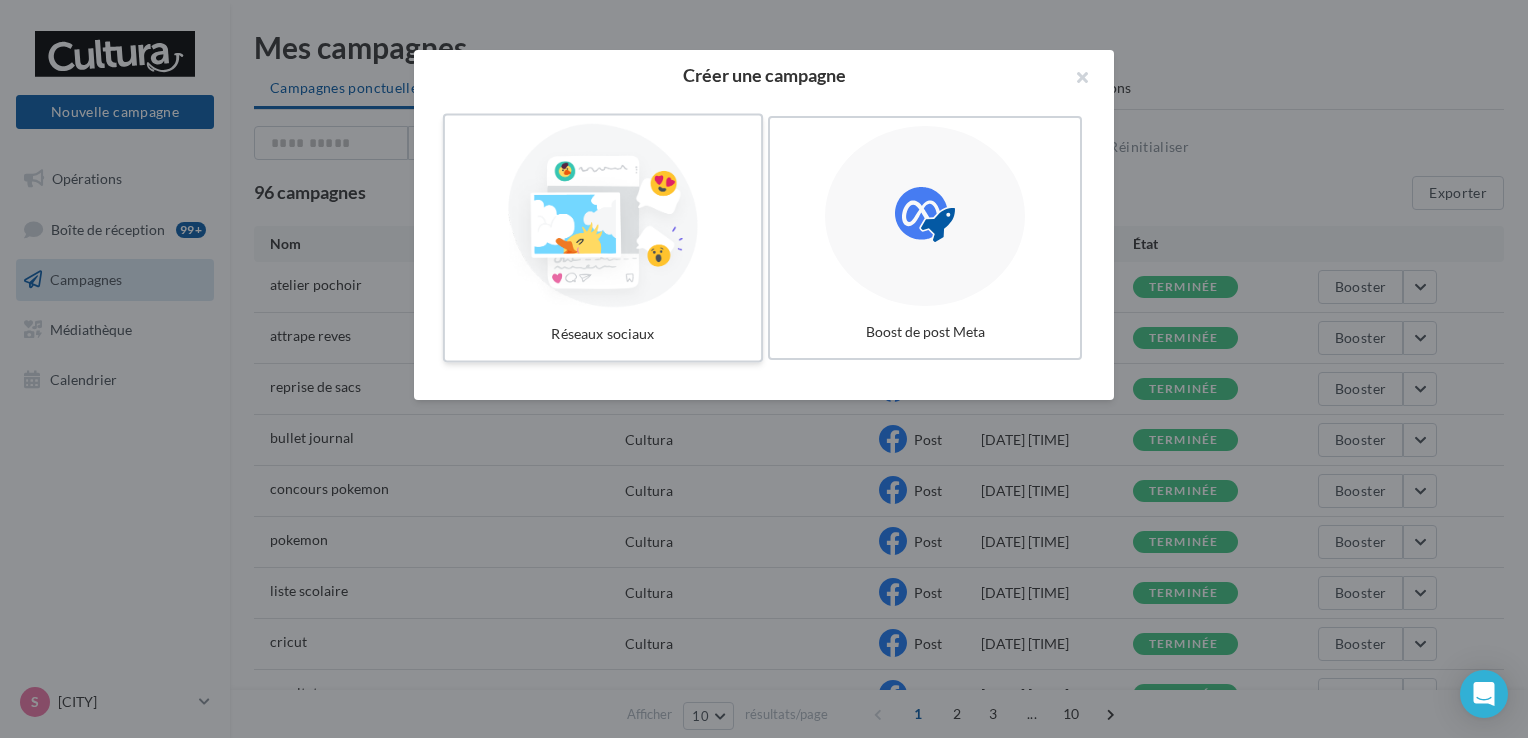 click at bounding box center [603, 216] 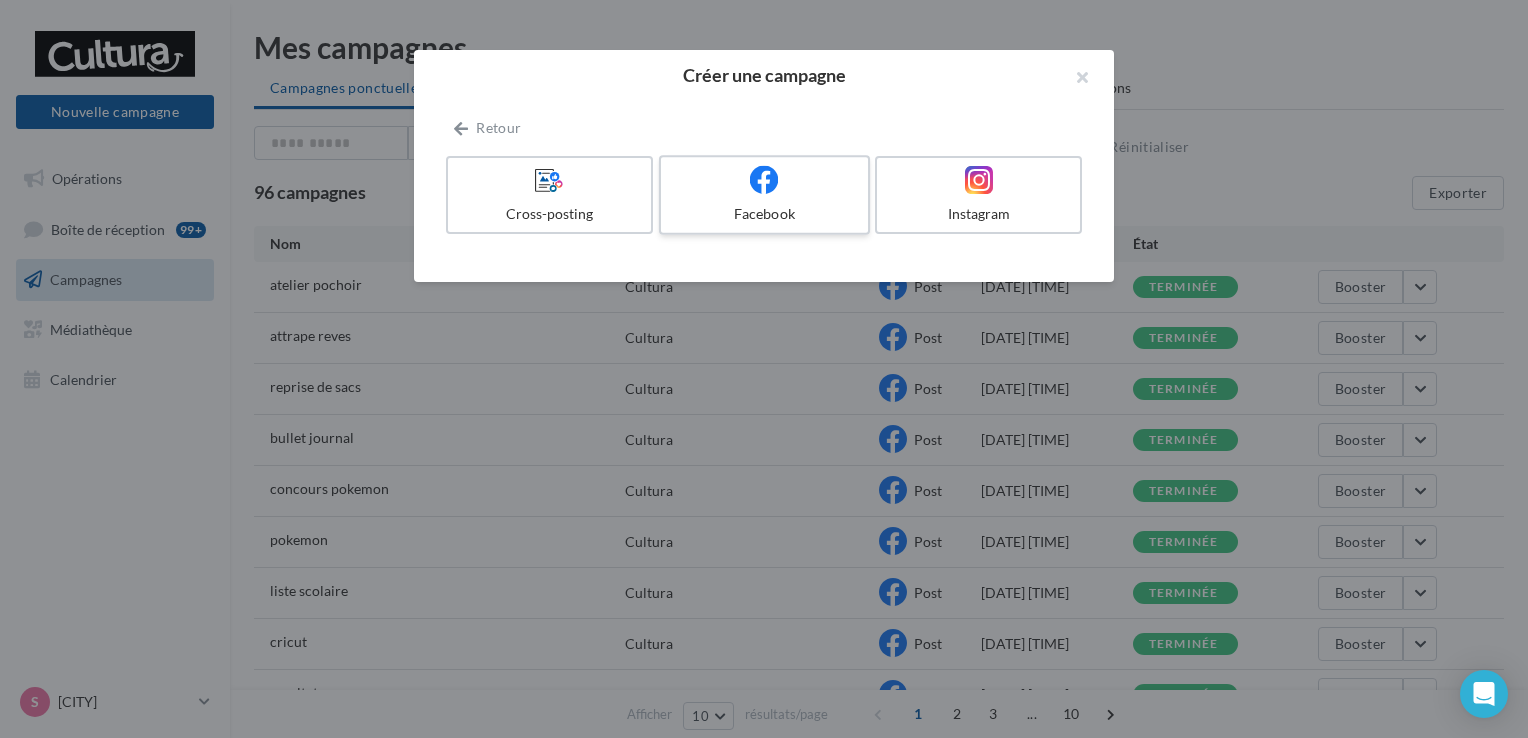 click on "Facebook" at bounding box center [764, 195] 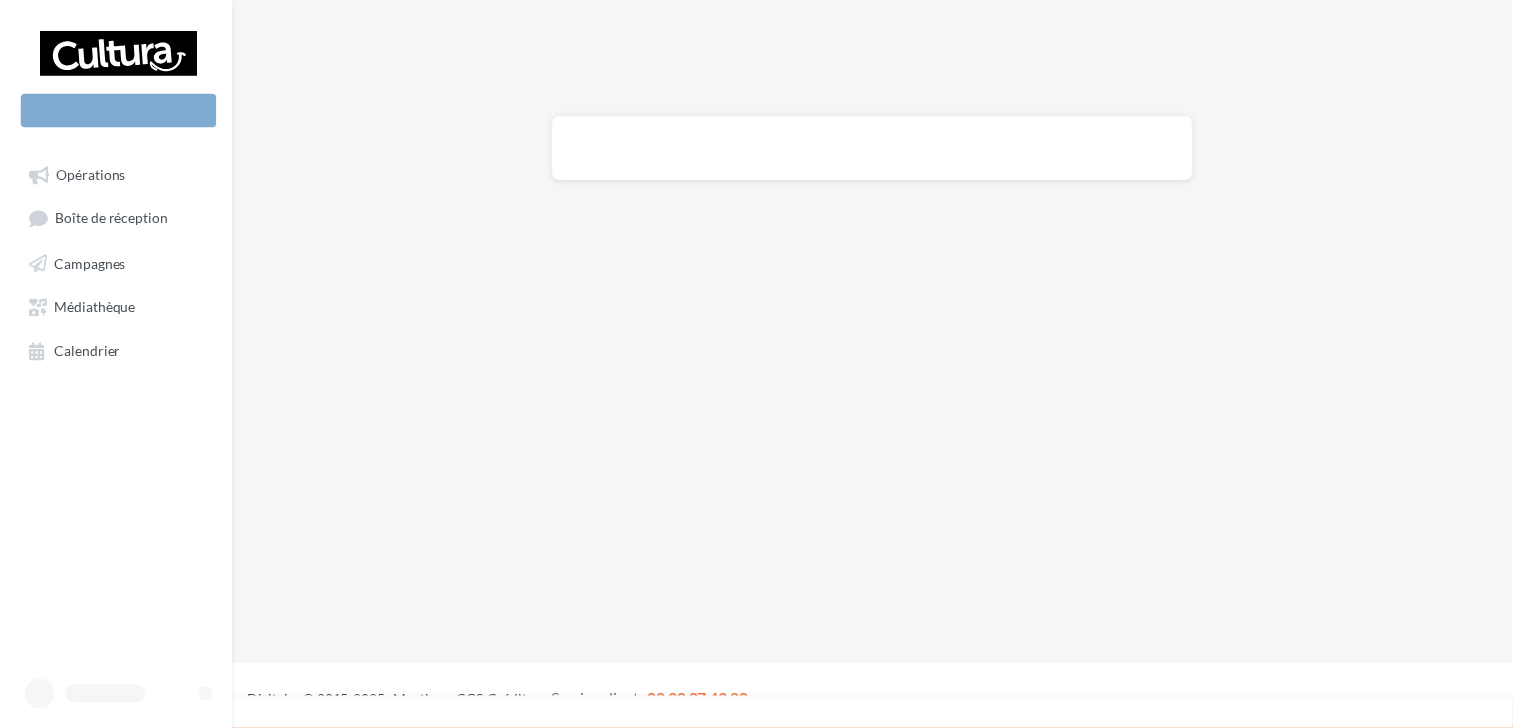 scroll, scrollTop: 0, scrollLeft: 0, axis: both 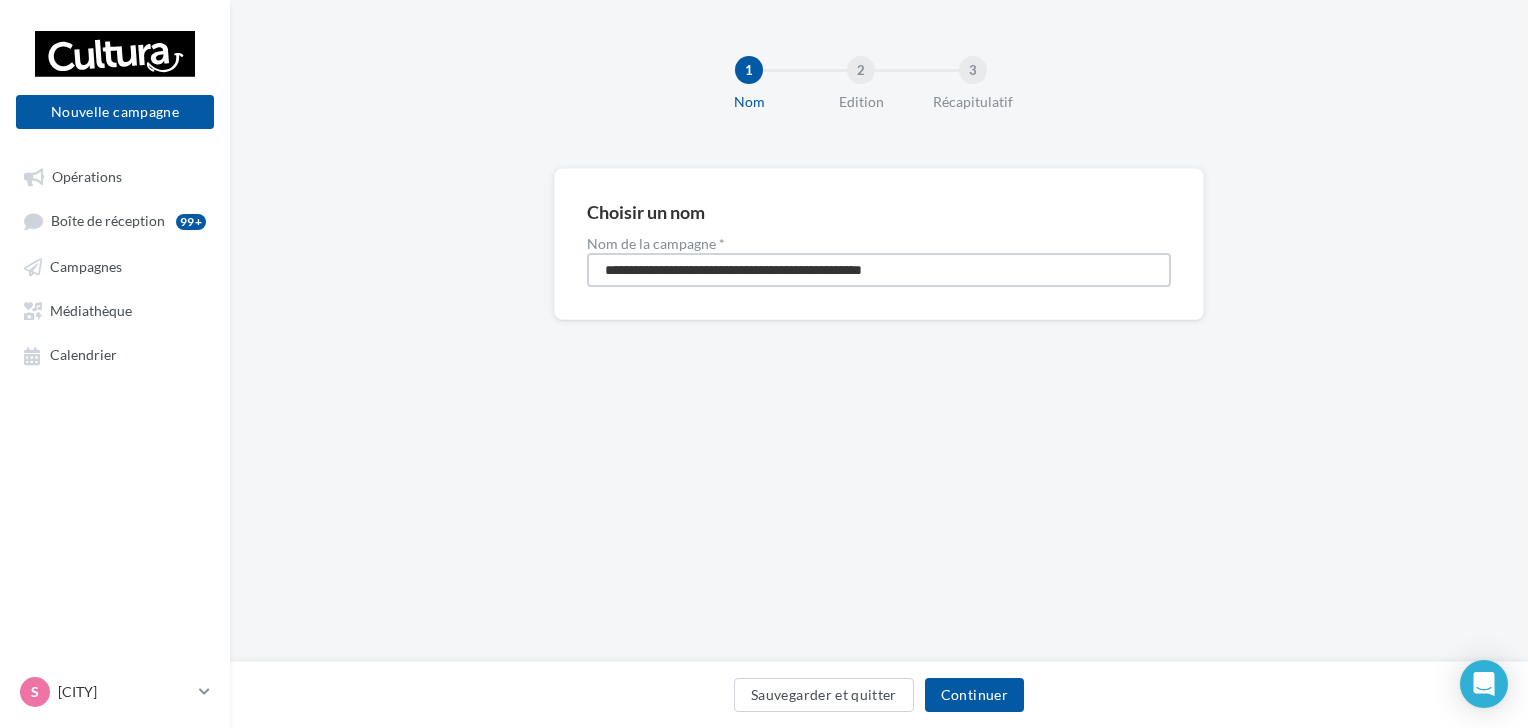 drag, startPoint x: 961, startPoint y: 273, endPoint x: 225, endPoint y: 234, distance: 737.0326 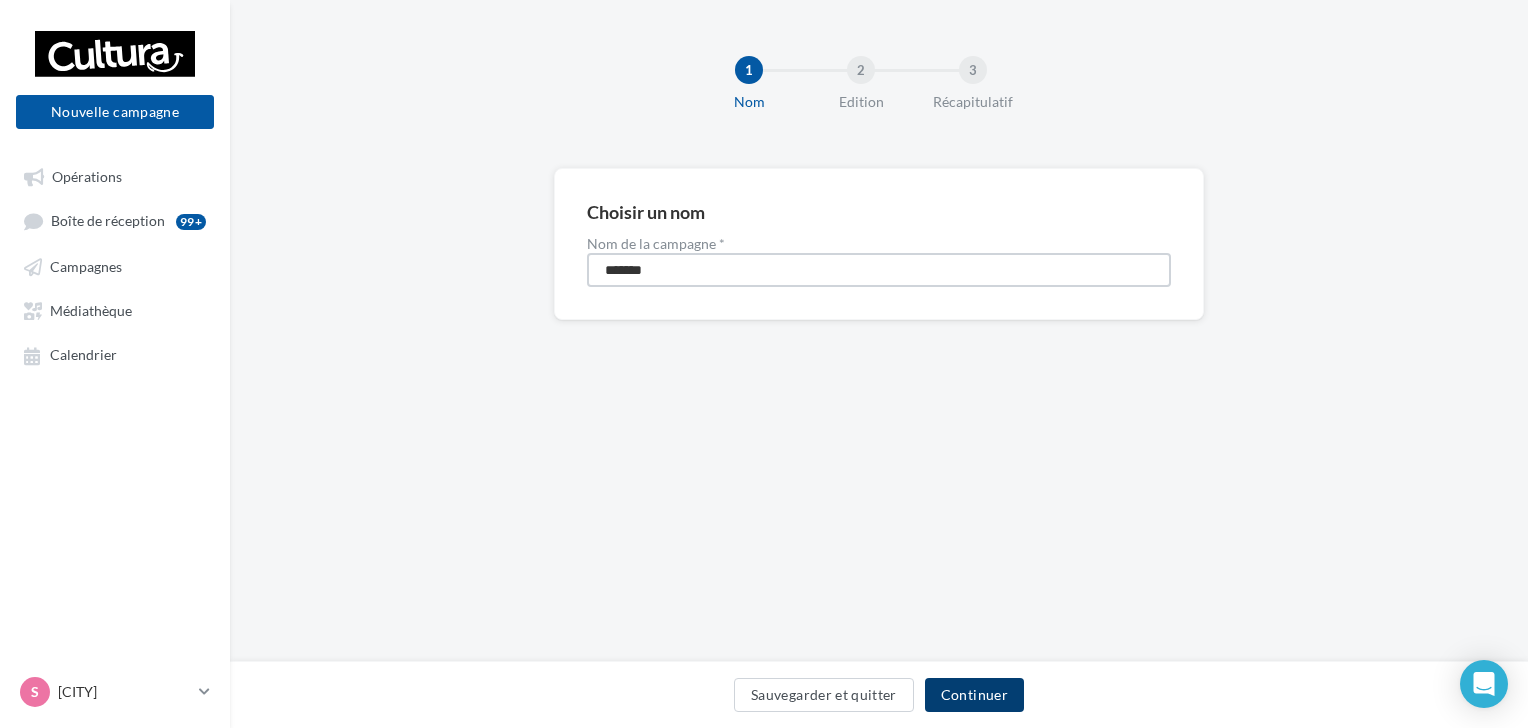 type on "*******" 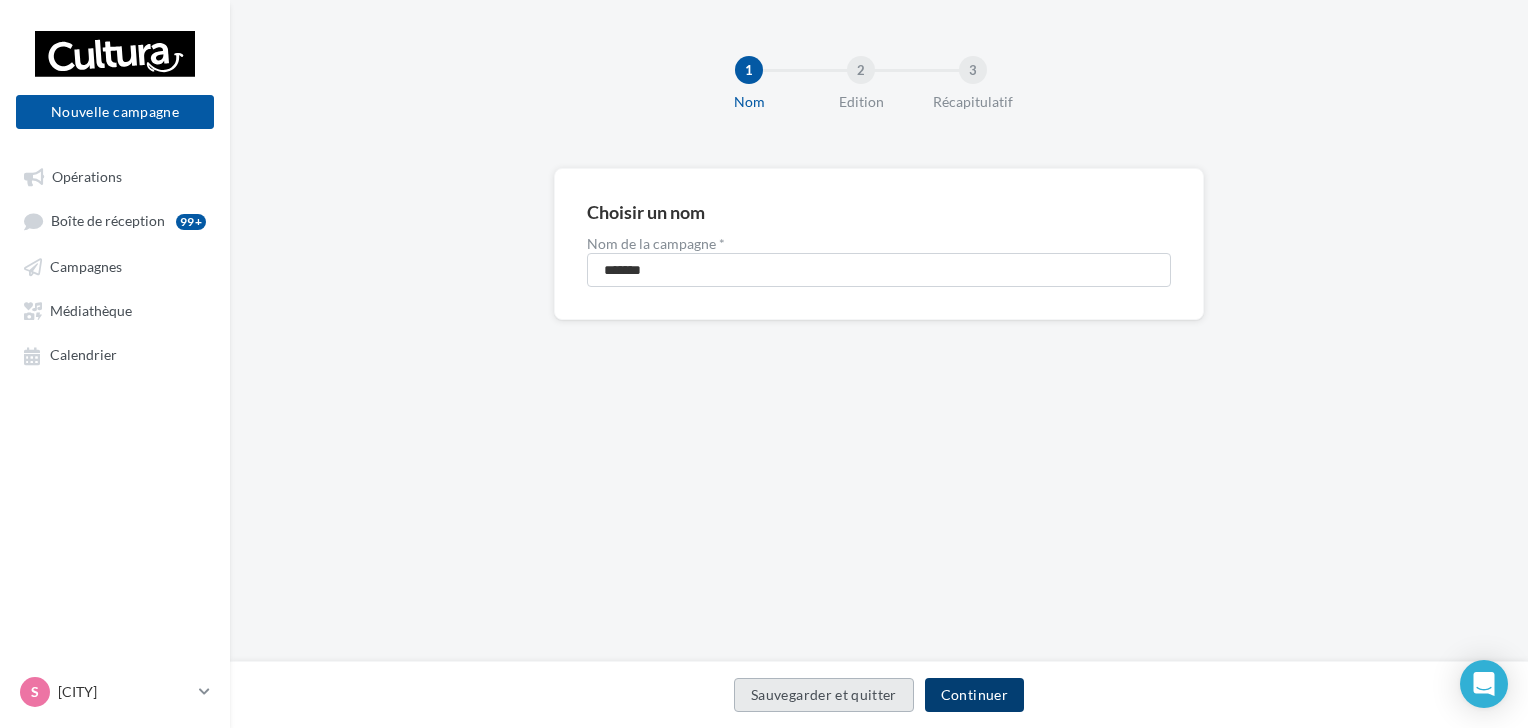 click on "Continuer" at bounding box center (974, 695) 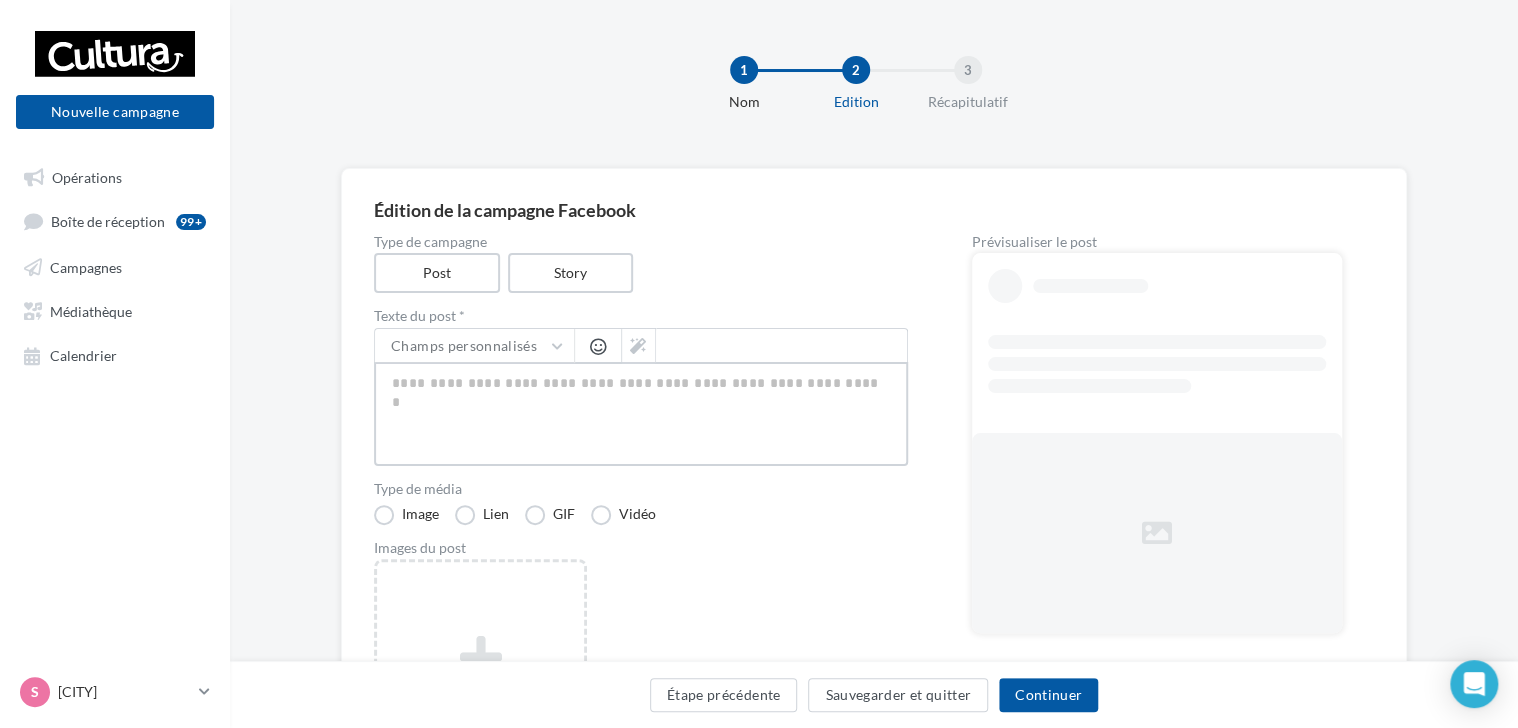 click at bounding box center [641, 414] 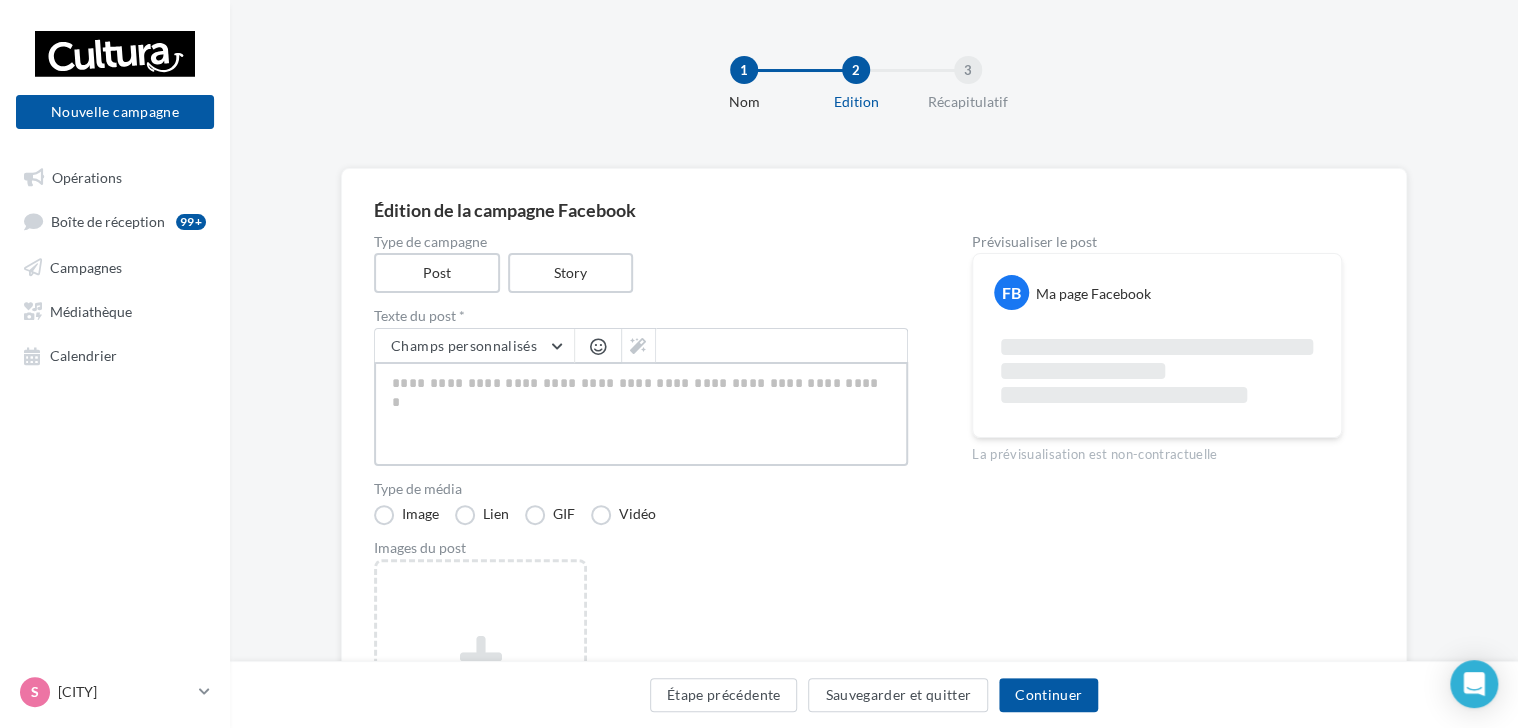 paste on "**********" 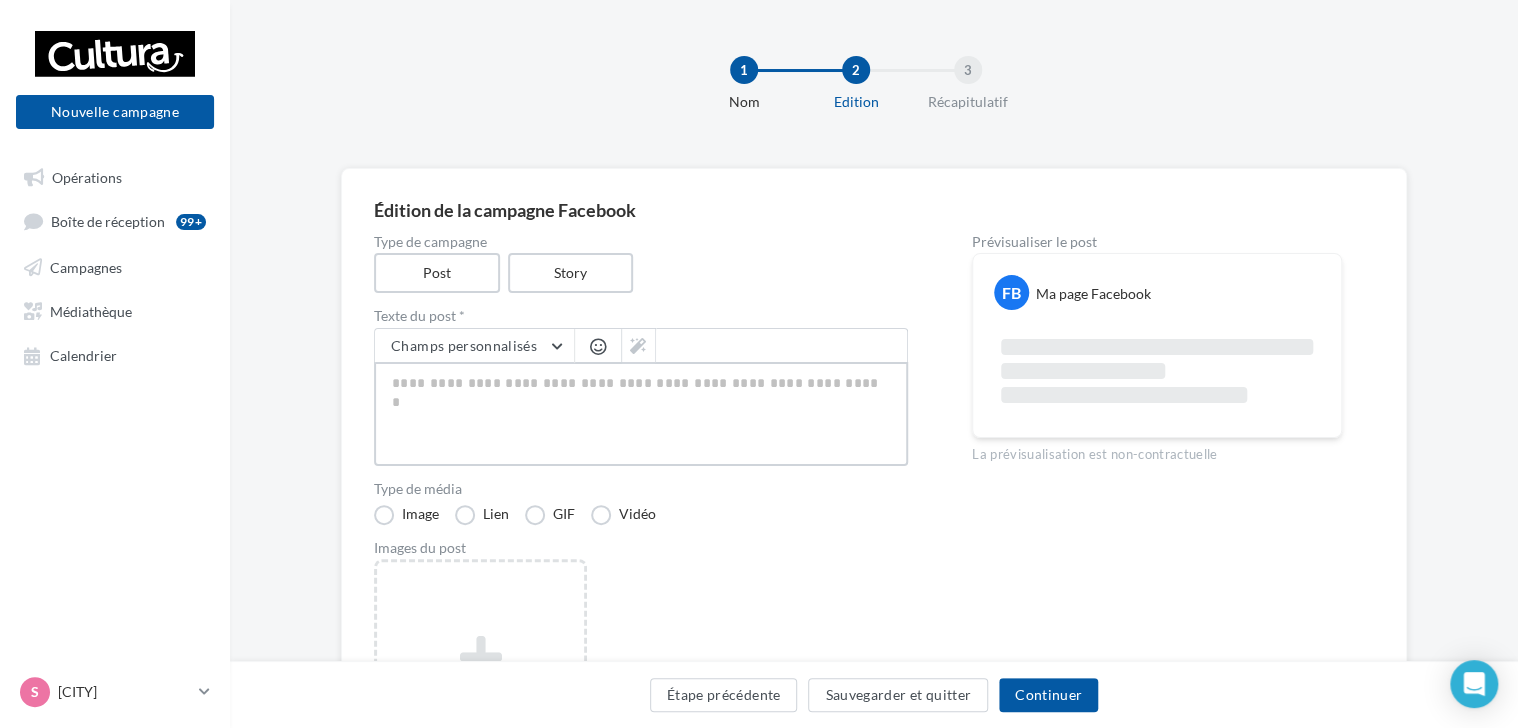 type on "**********" 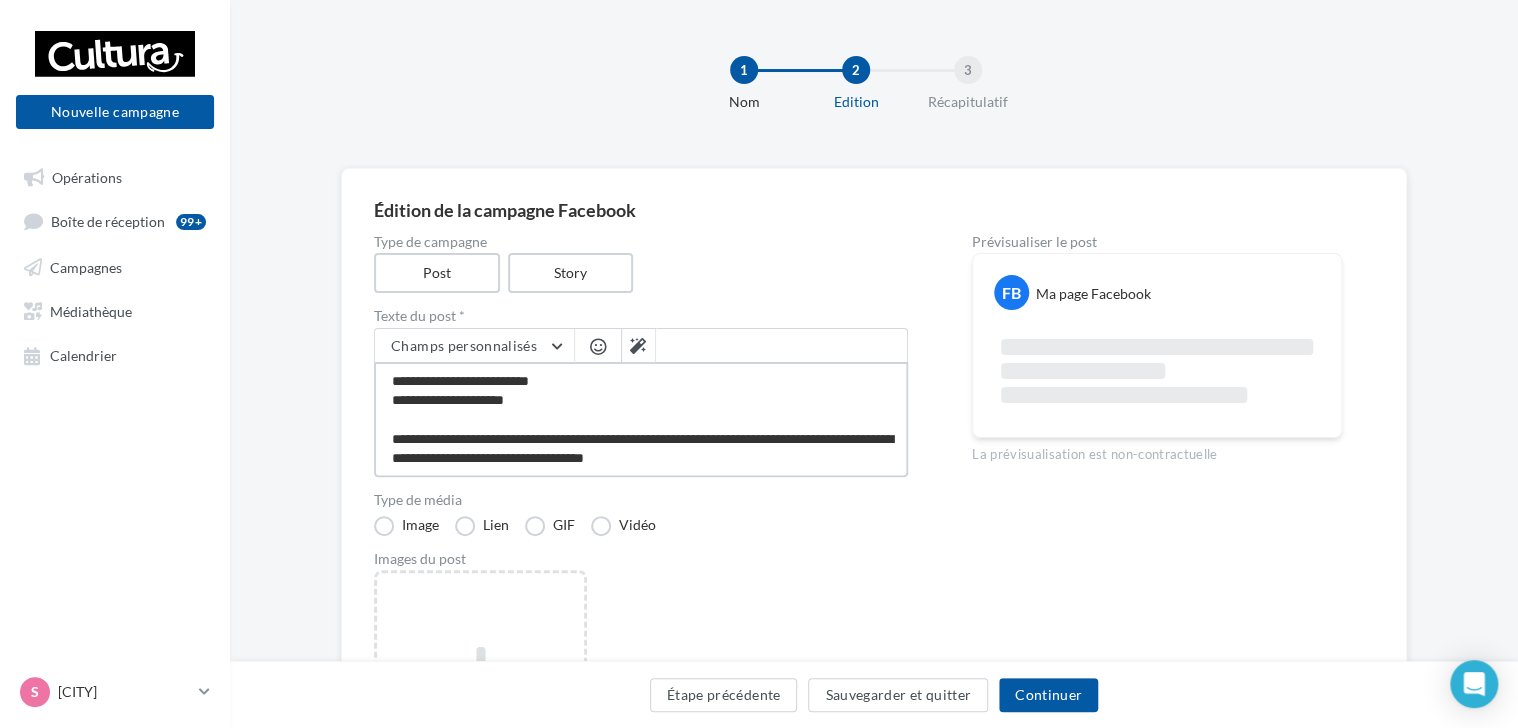 scroll, scrollTop: 68, scrollLeft: 0, axis: vertical 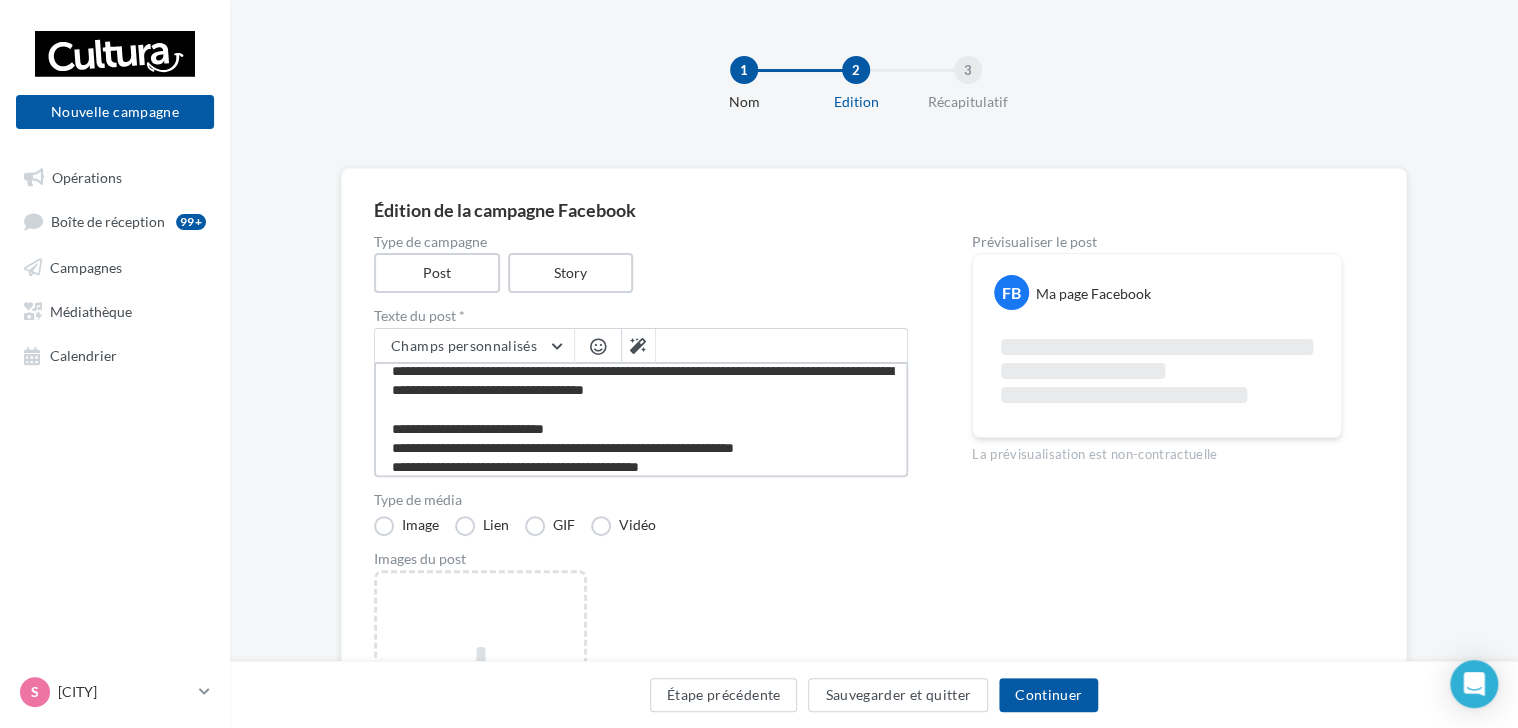 click on "**********" at bounding box center [641, 419] 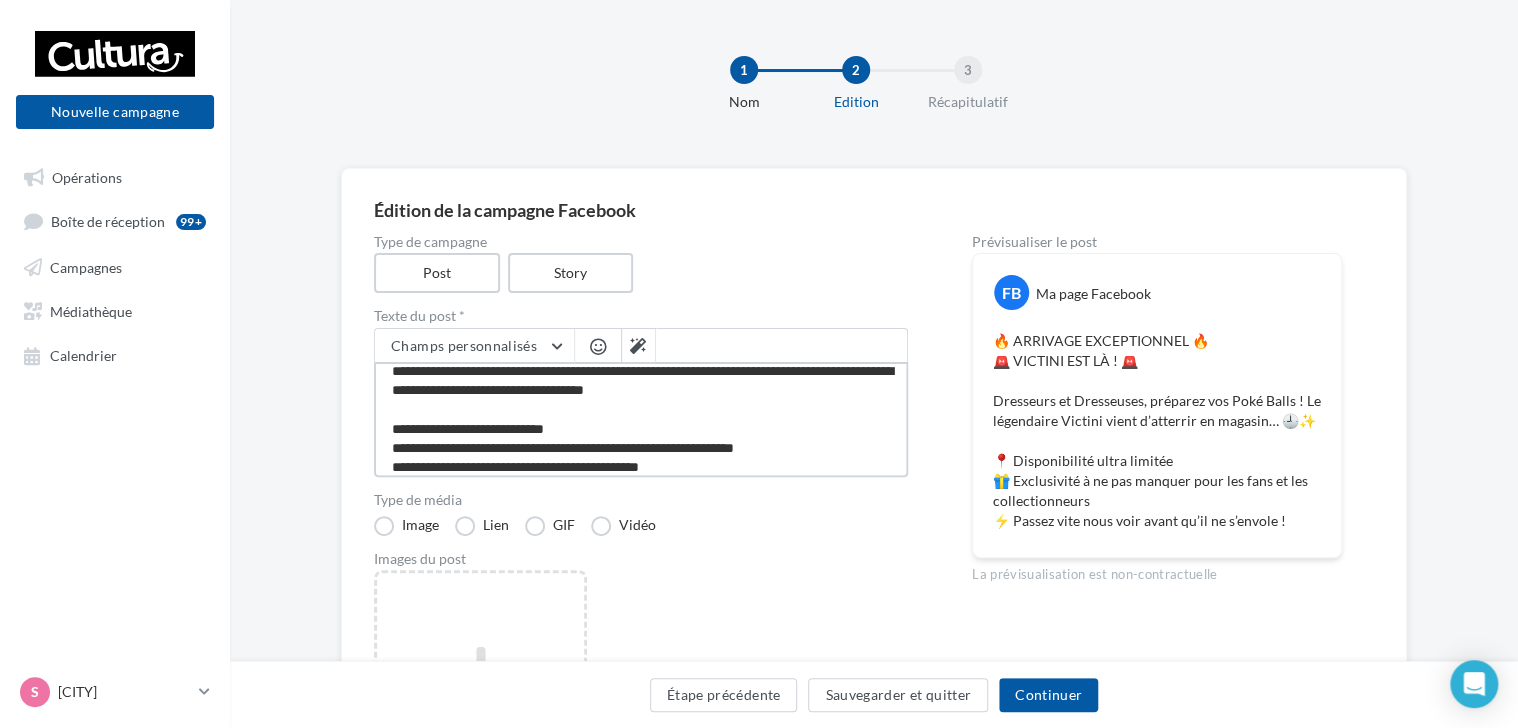drag, startPoint x: 578, startPoint y: 424, endPoint x: 420, endPoint y: 413, distance: 158.38245 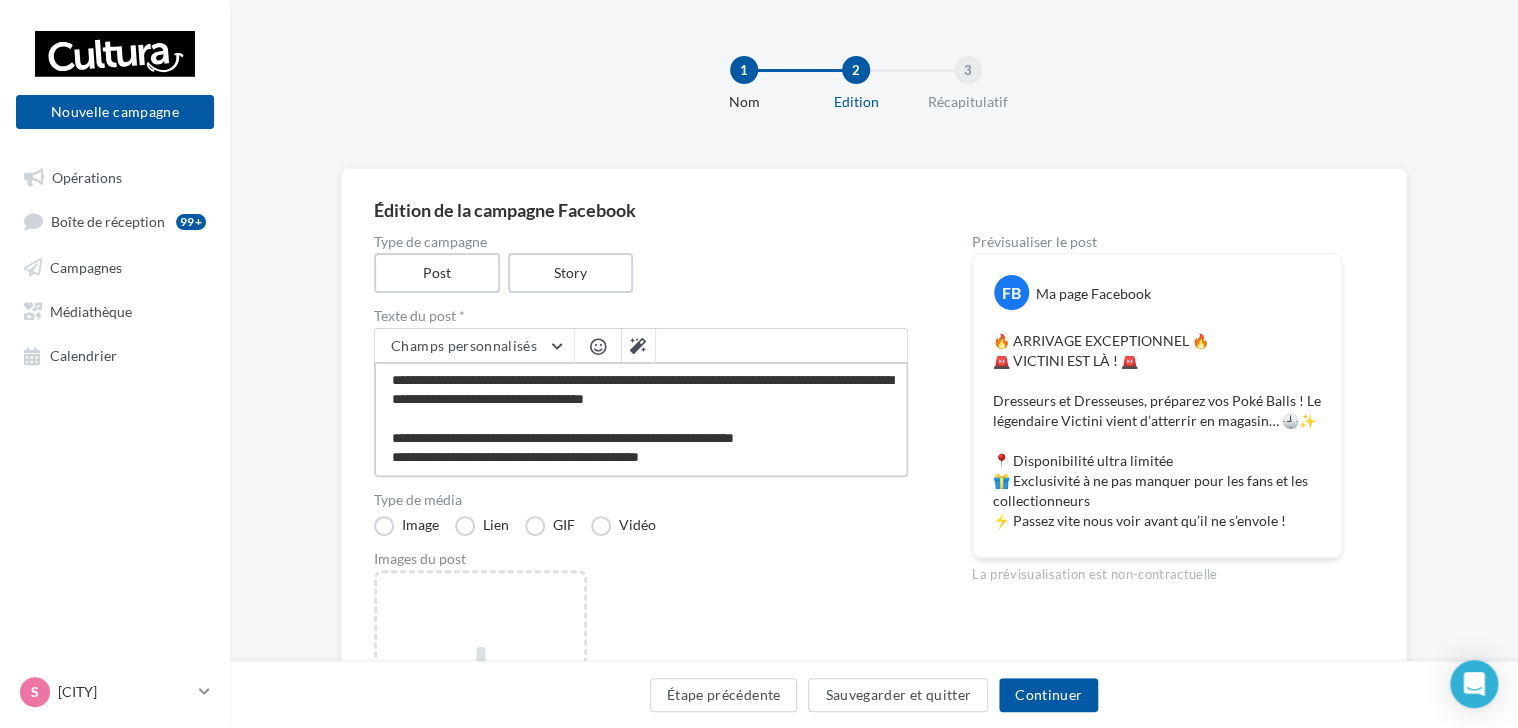 scroll, scrollTop: 58, scrollLeft: 0, axis: vertical 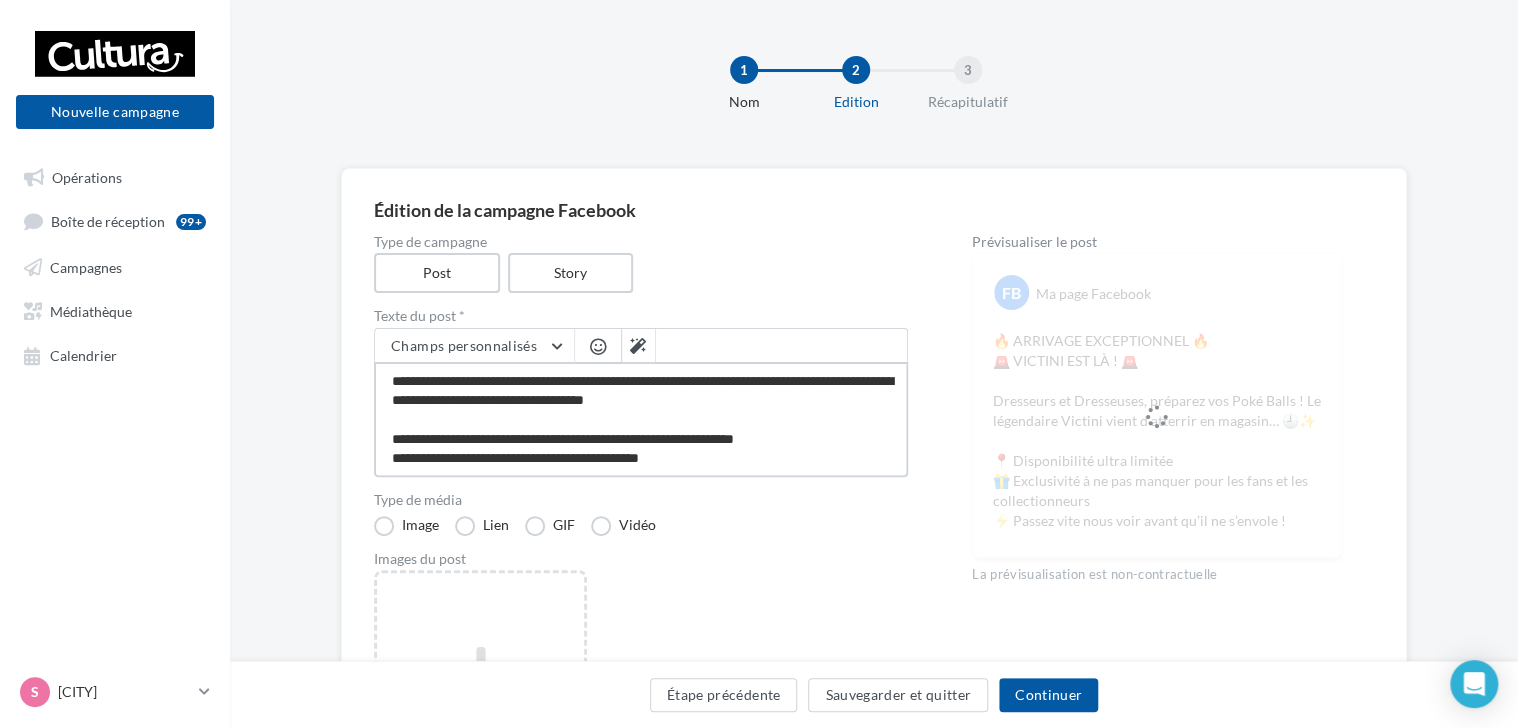 click on "**********" at bounding box center (641, 419) 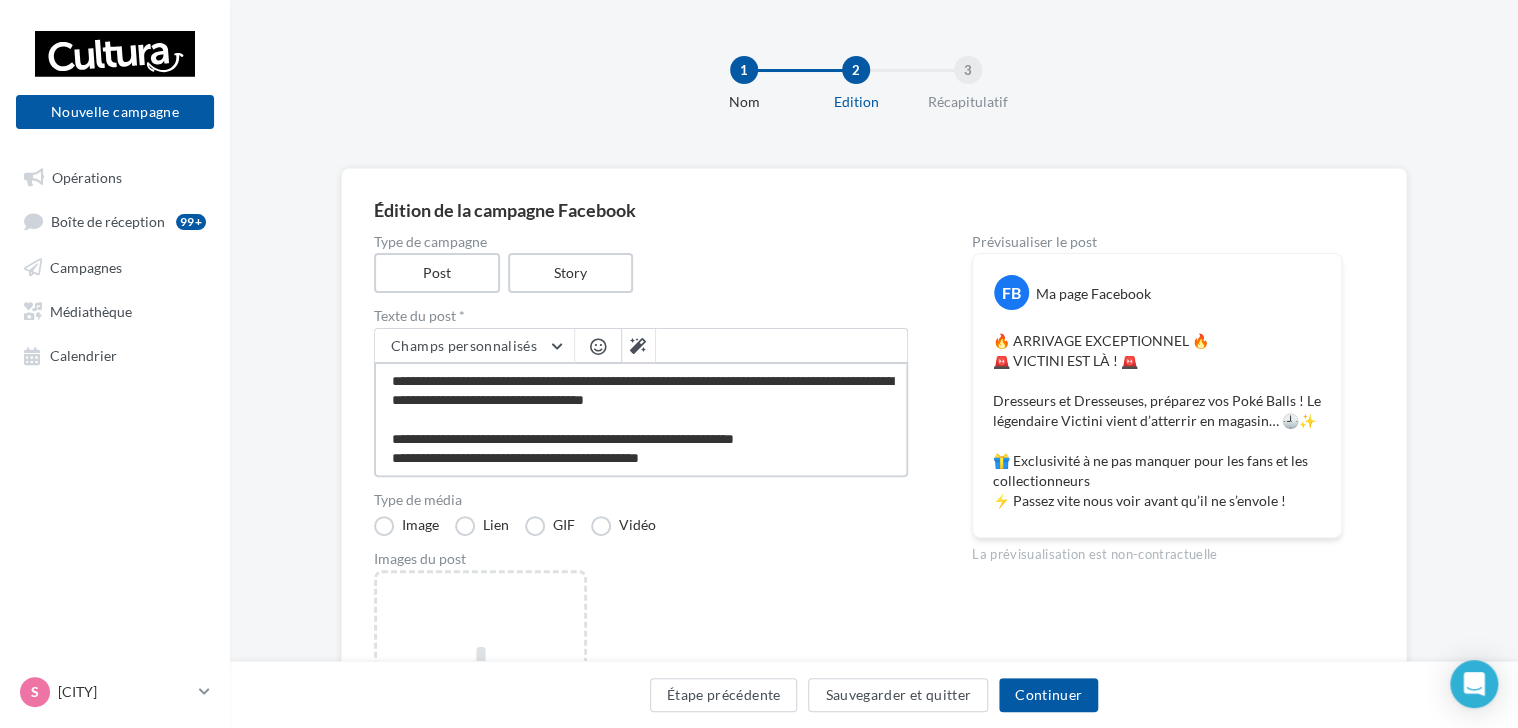 type on "**********" 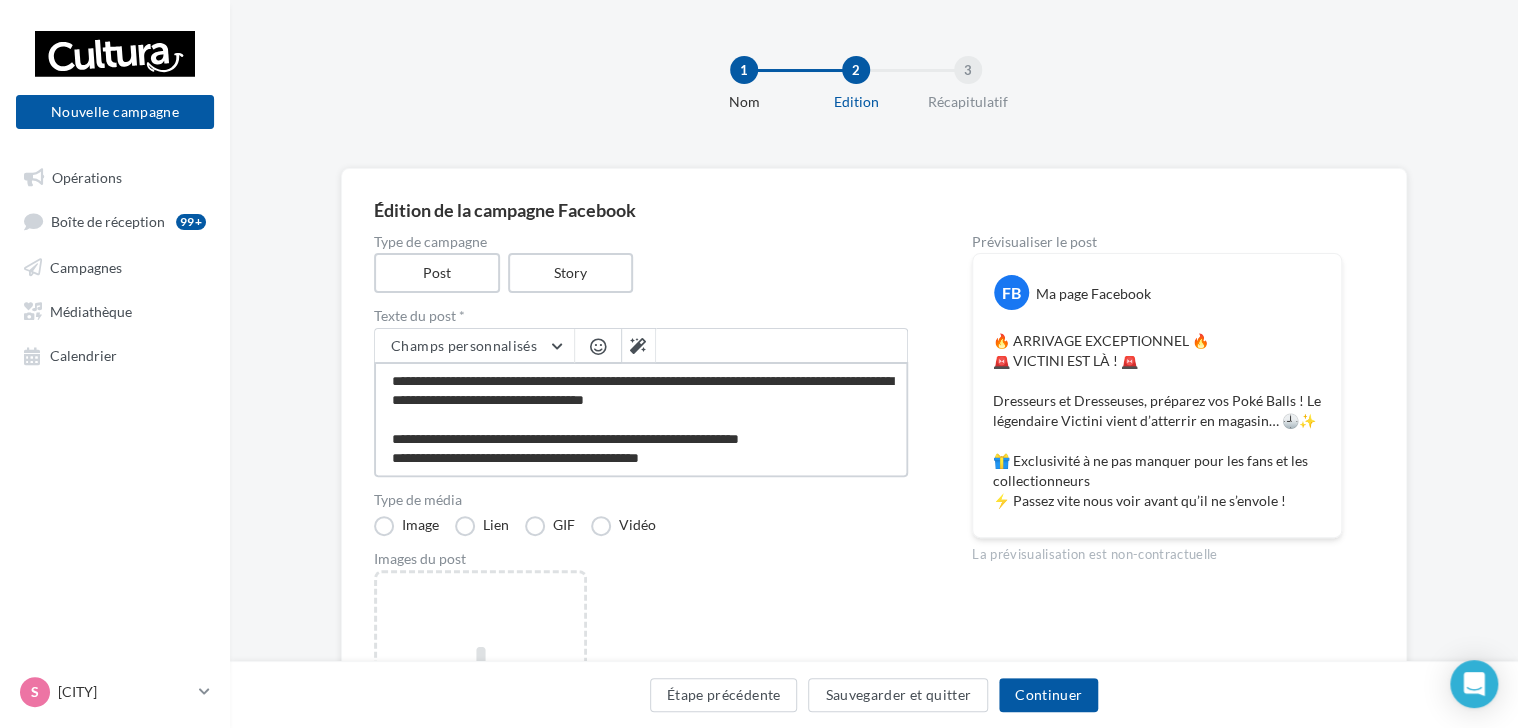 type on "**********" 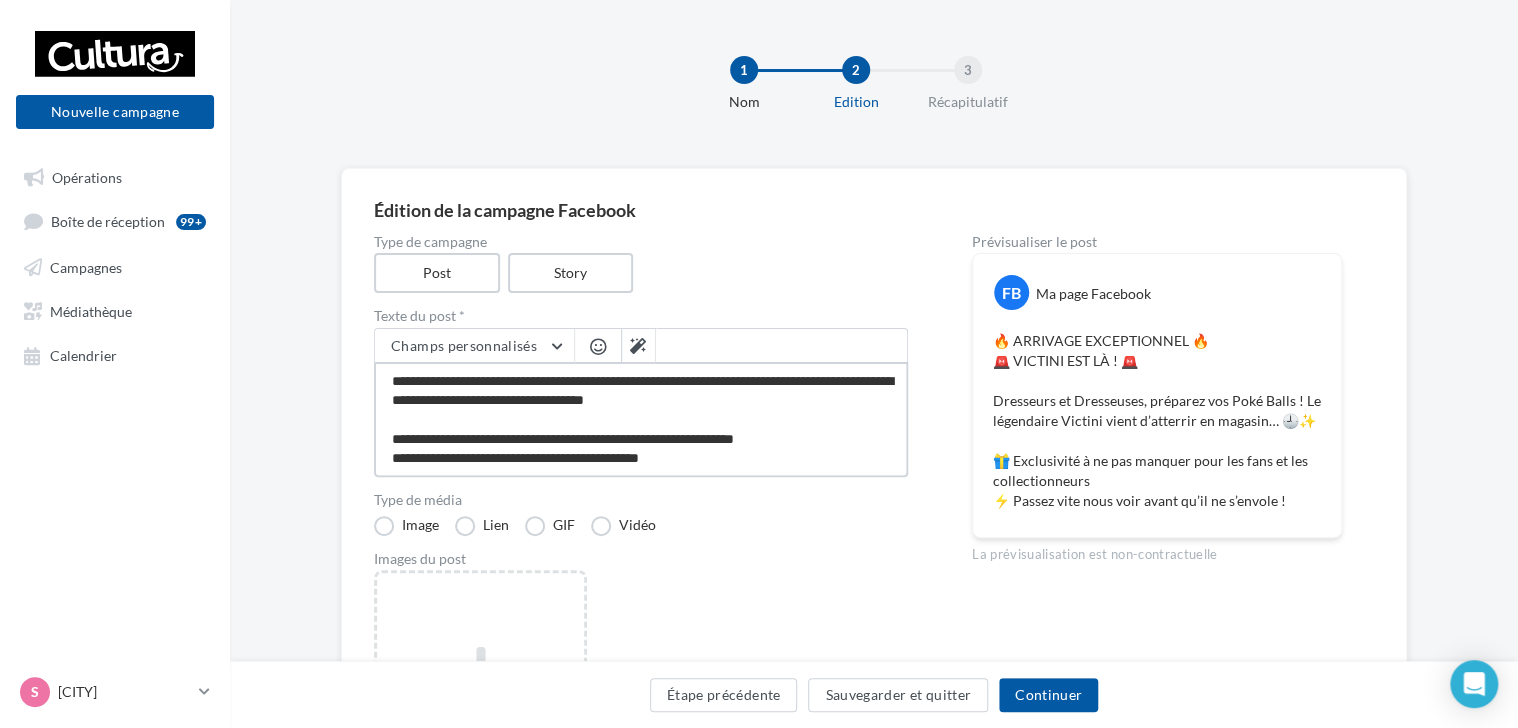 type on "**********" 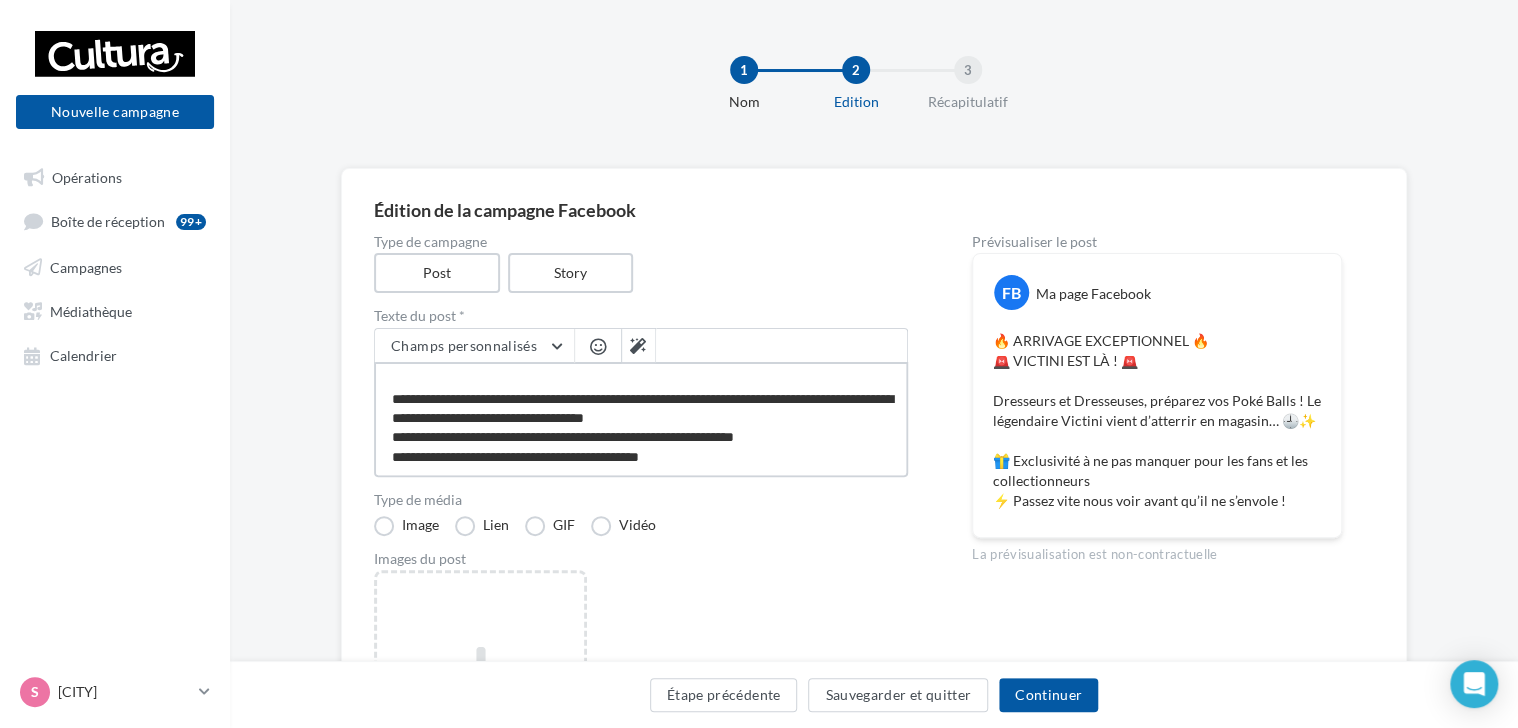 scroll, scrollTop: 38, scrollLeft: 0, axis: vertical 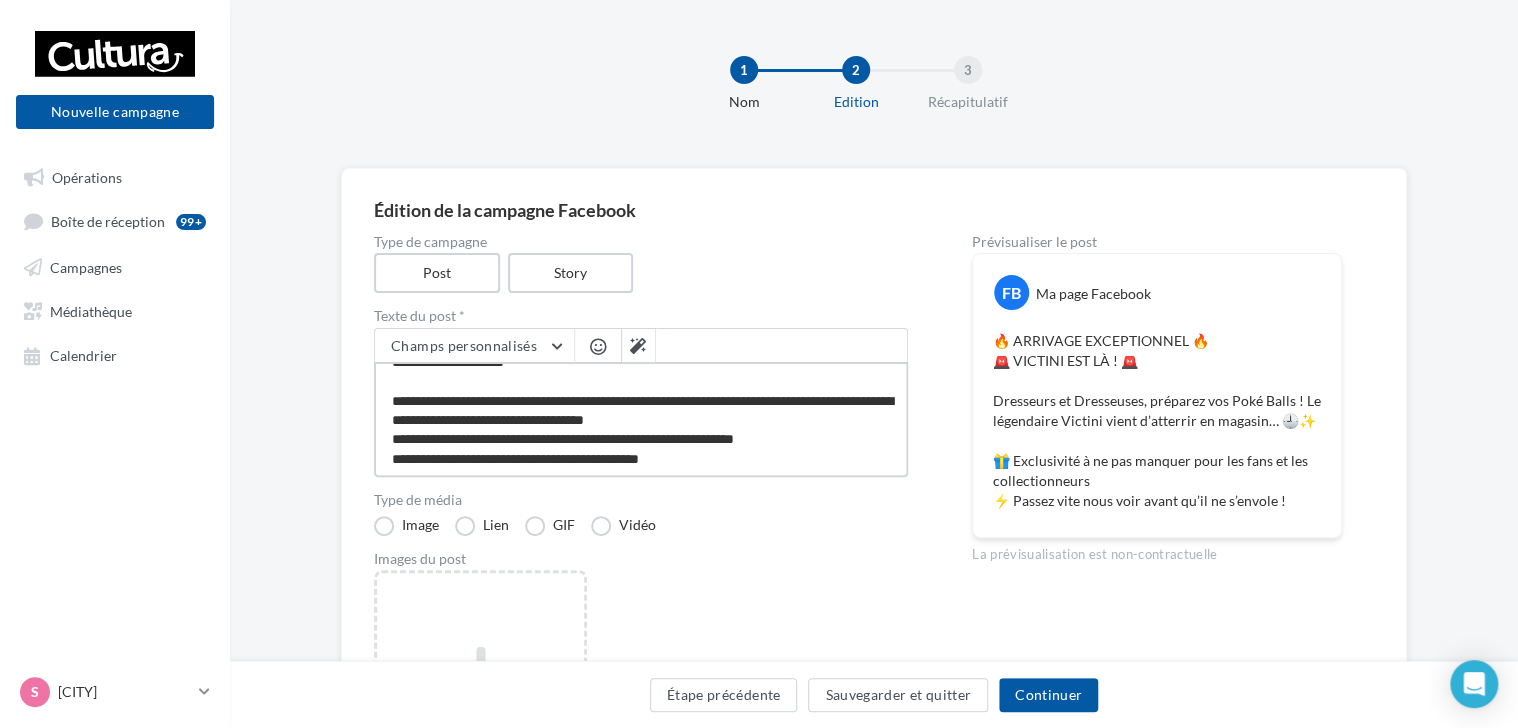 click on "**********" at bounding box center (641, 419) 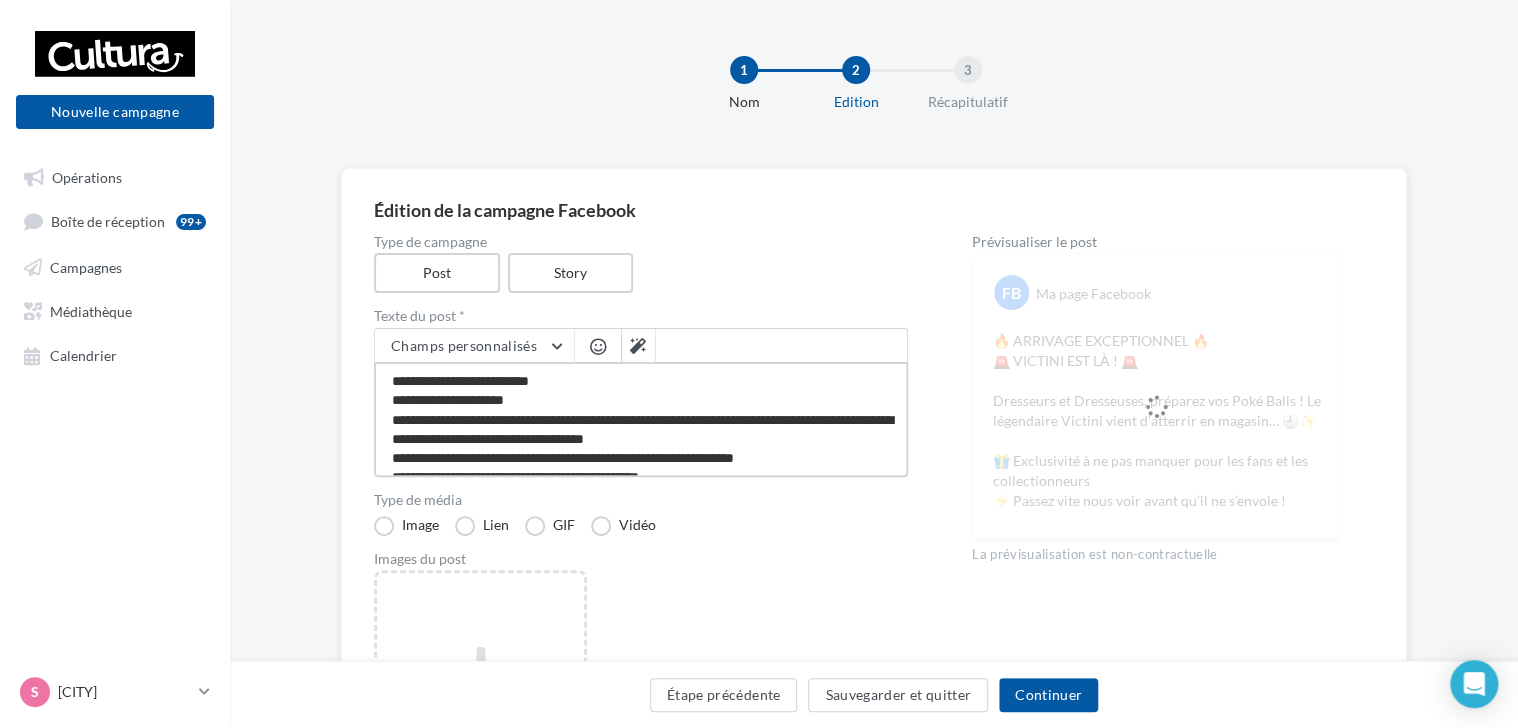 scroll, scrollTop: 19, scrollLeft: 0, axis: vertical 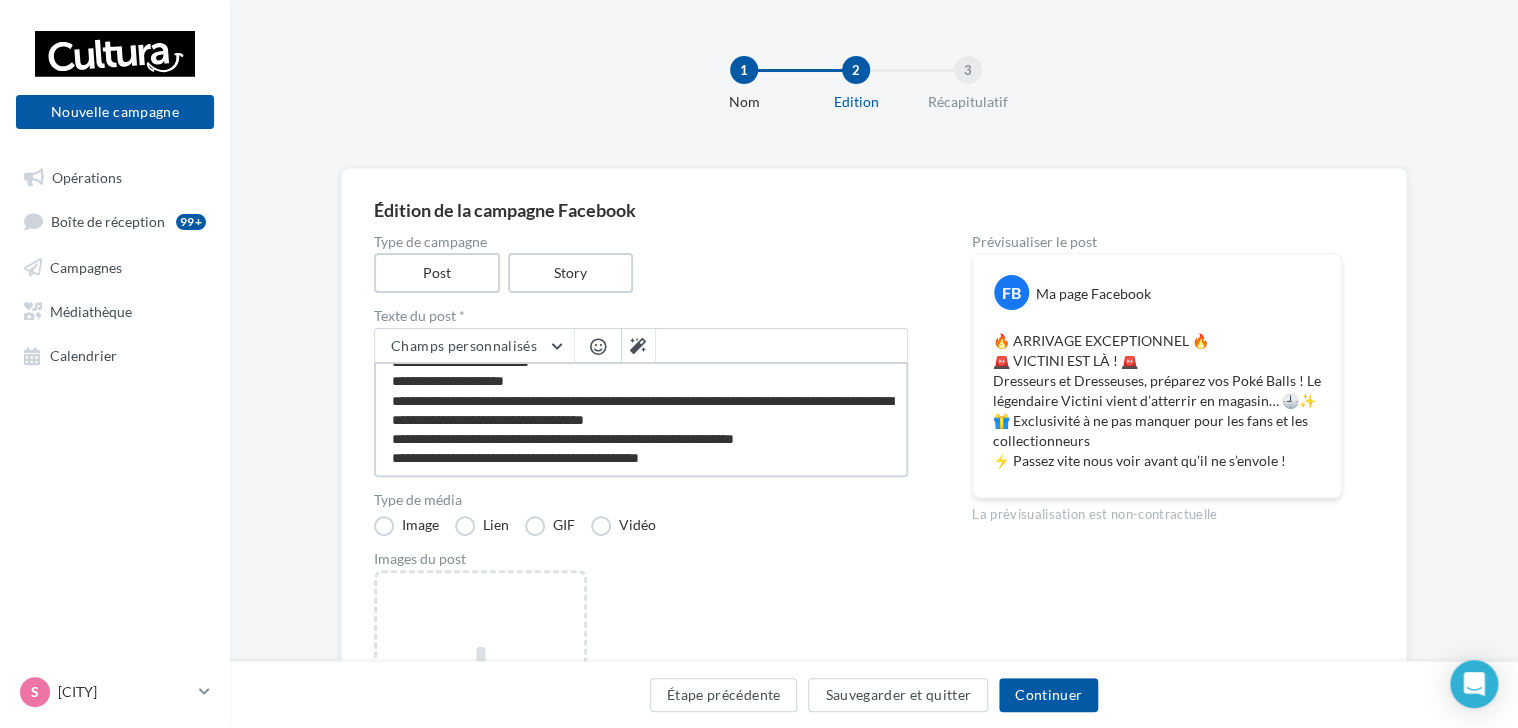 type on "**********" 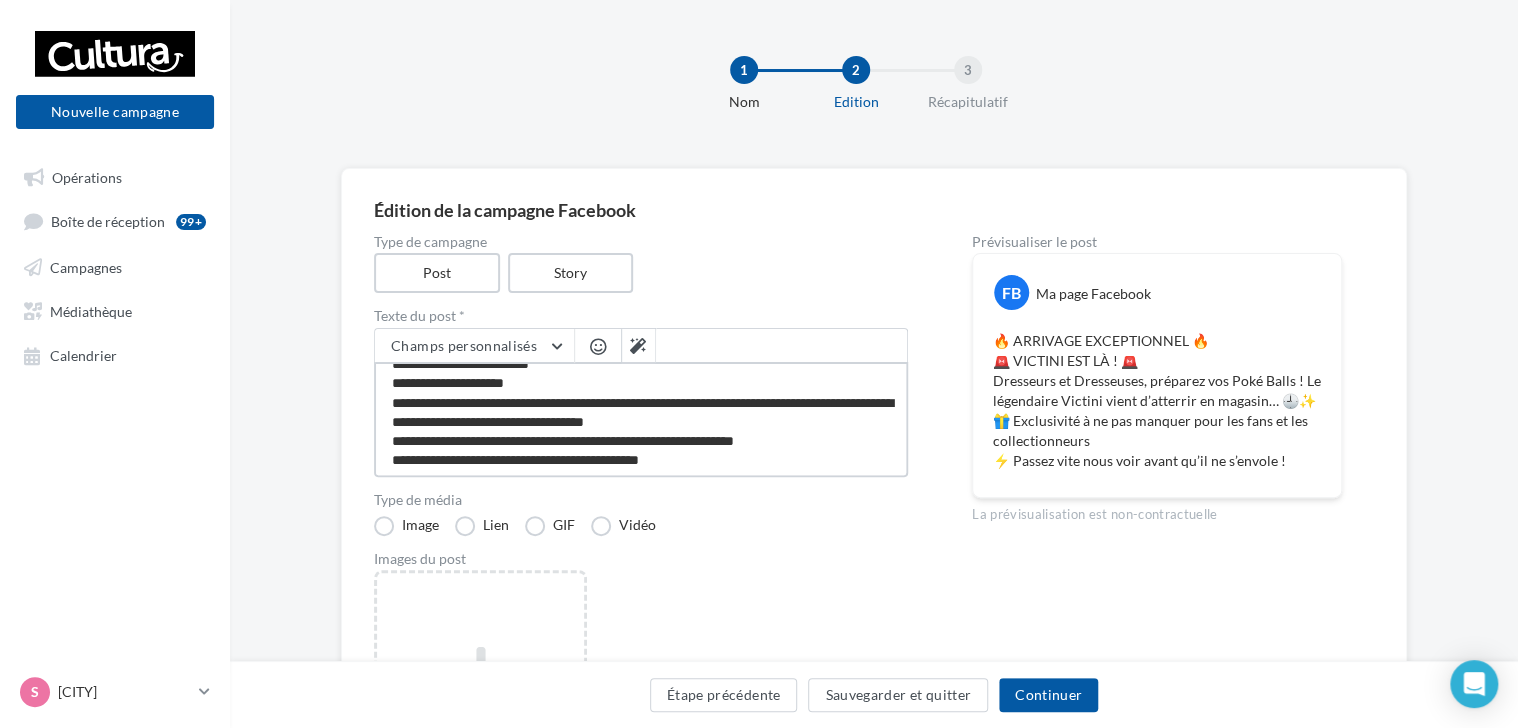 scroll, scrollTop: 19, scrollLeft: 0, axis: vertical 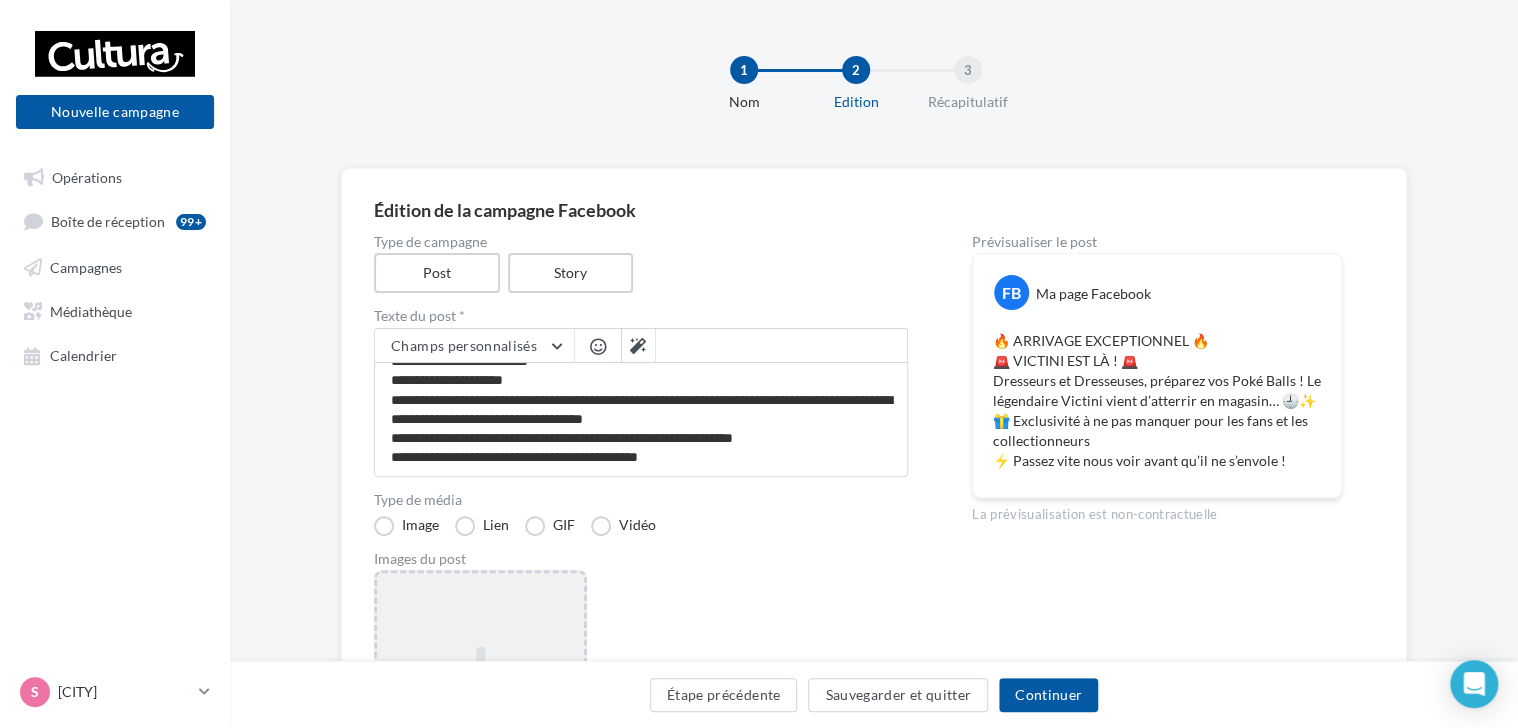 click on "Ajouter une image     Format: png, jpg" at bounding box center [480, 700] 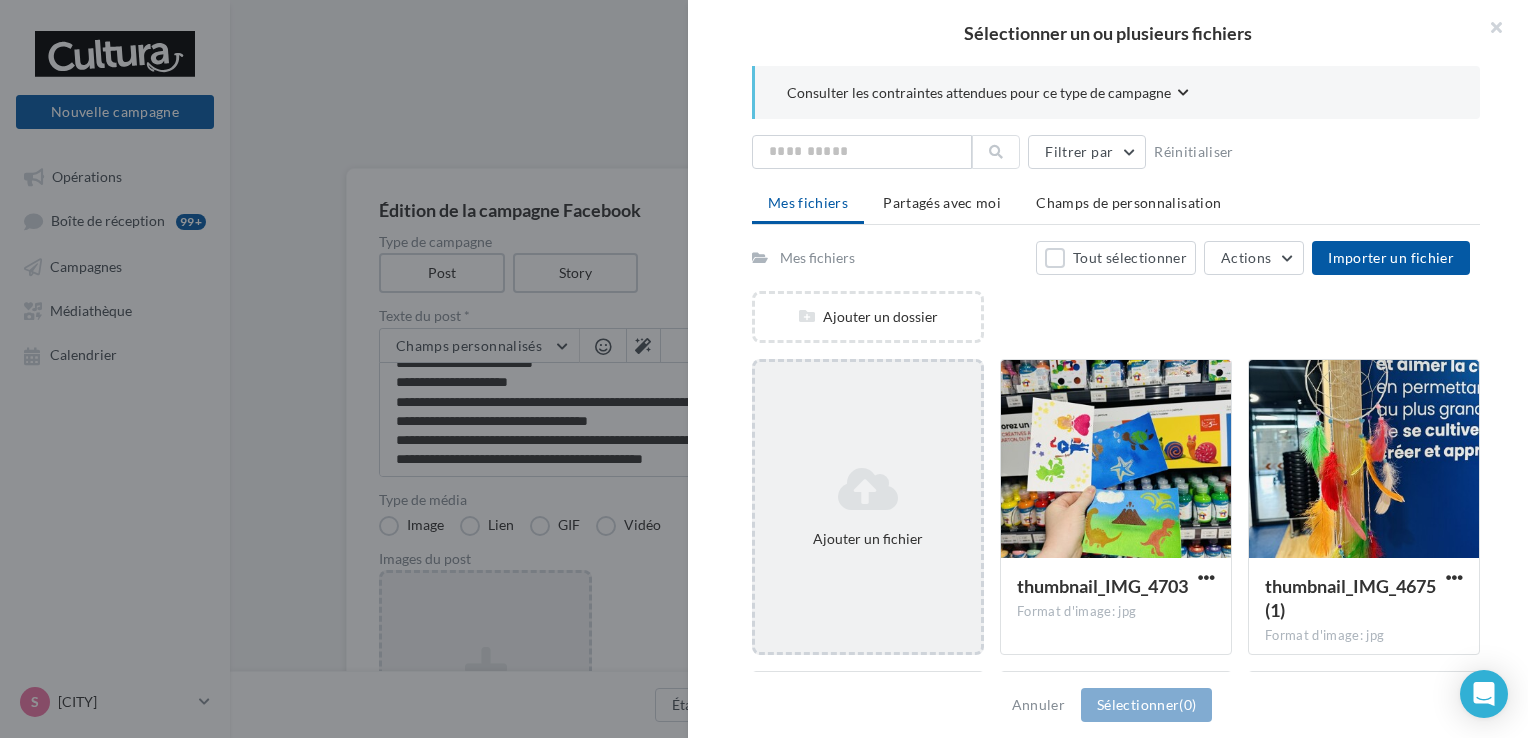 click at bounding box center [868, 489] 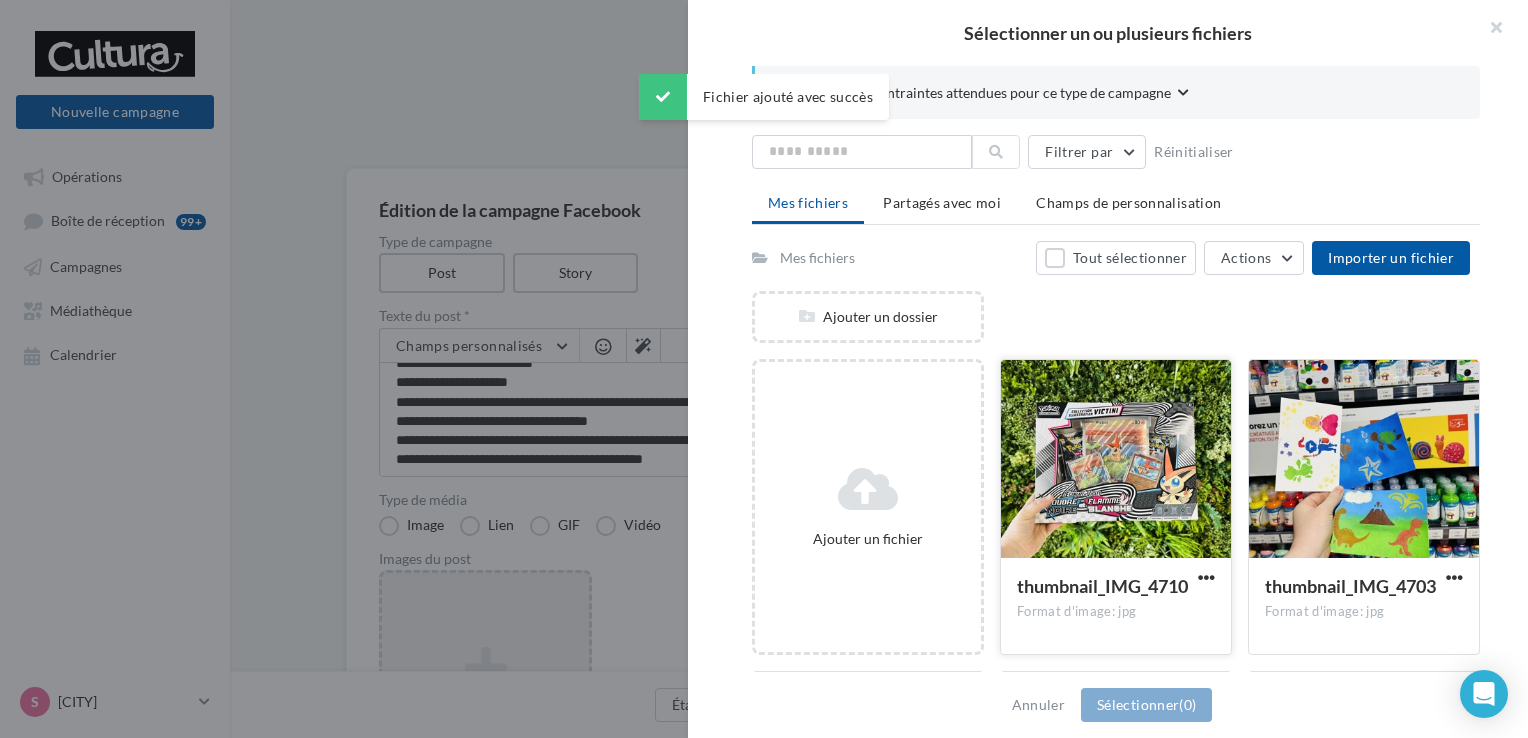 click at bounding box center [1116, 460] 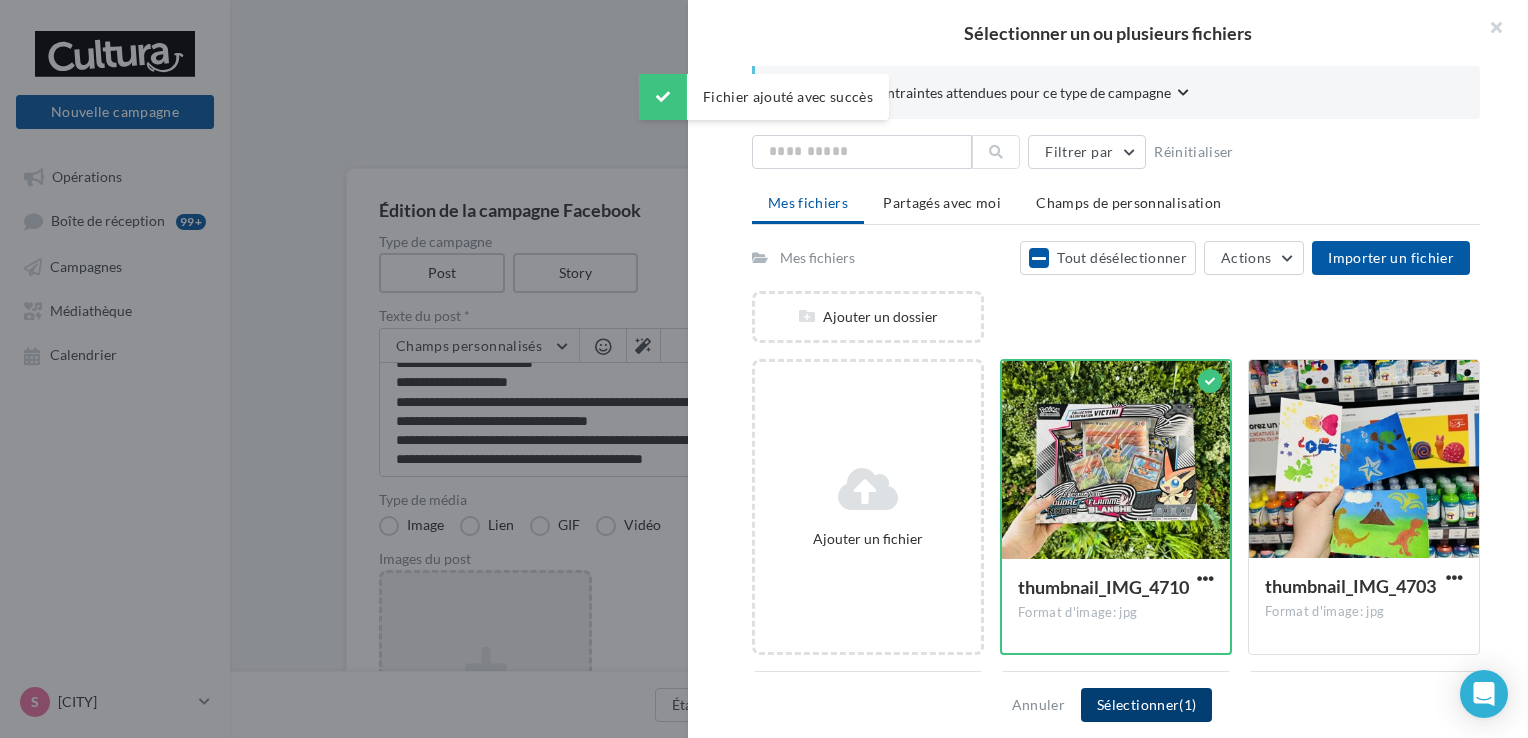 click on "Sélectionner   (1)" at bounding box center [1146, 705] 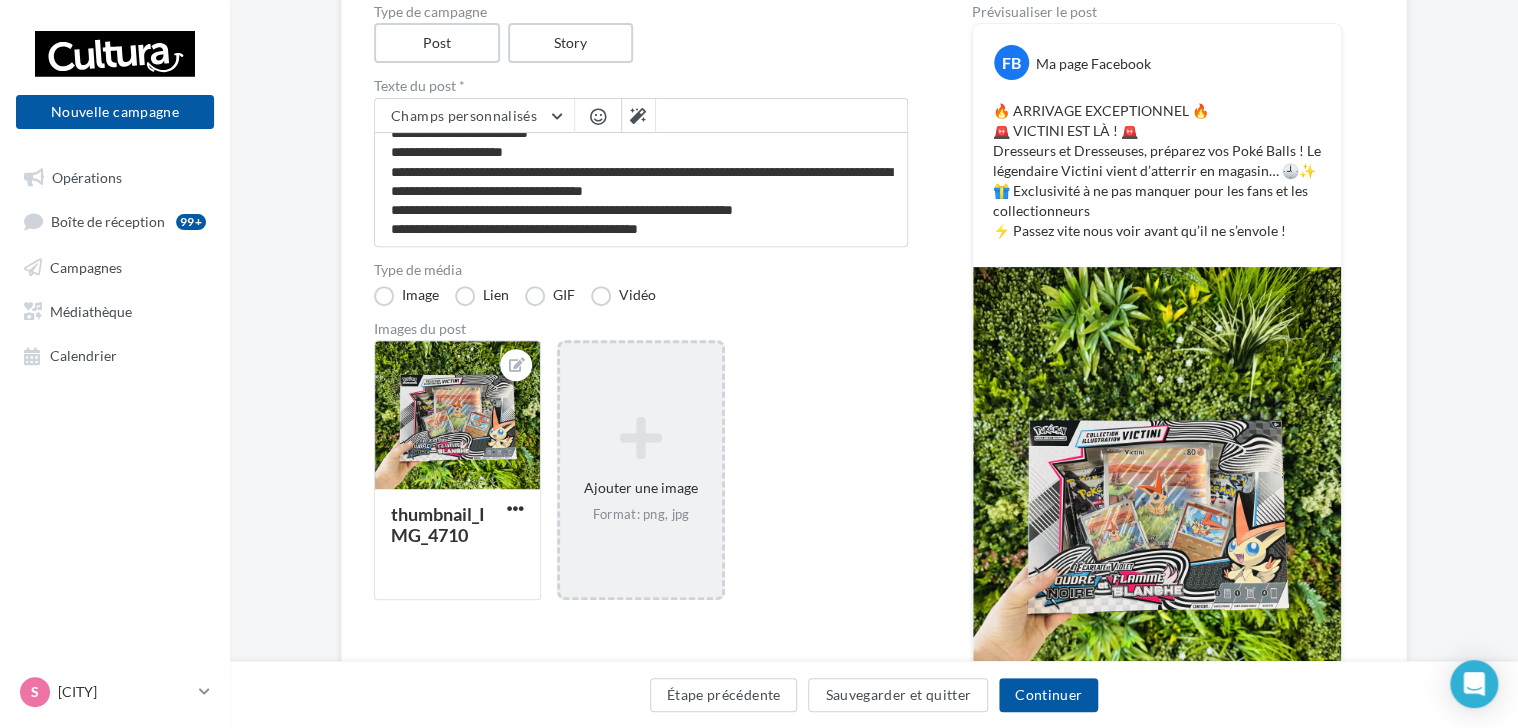 scroll, scrollTop: 200, scrollLeft: 0, axis: vertical 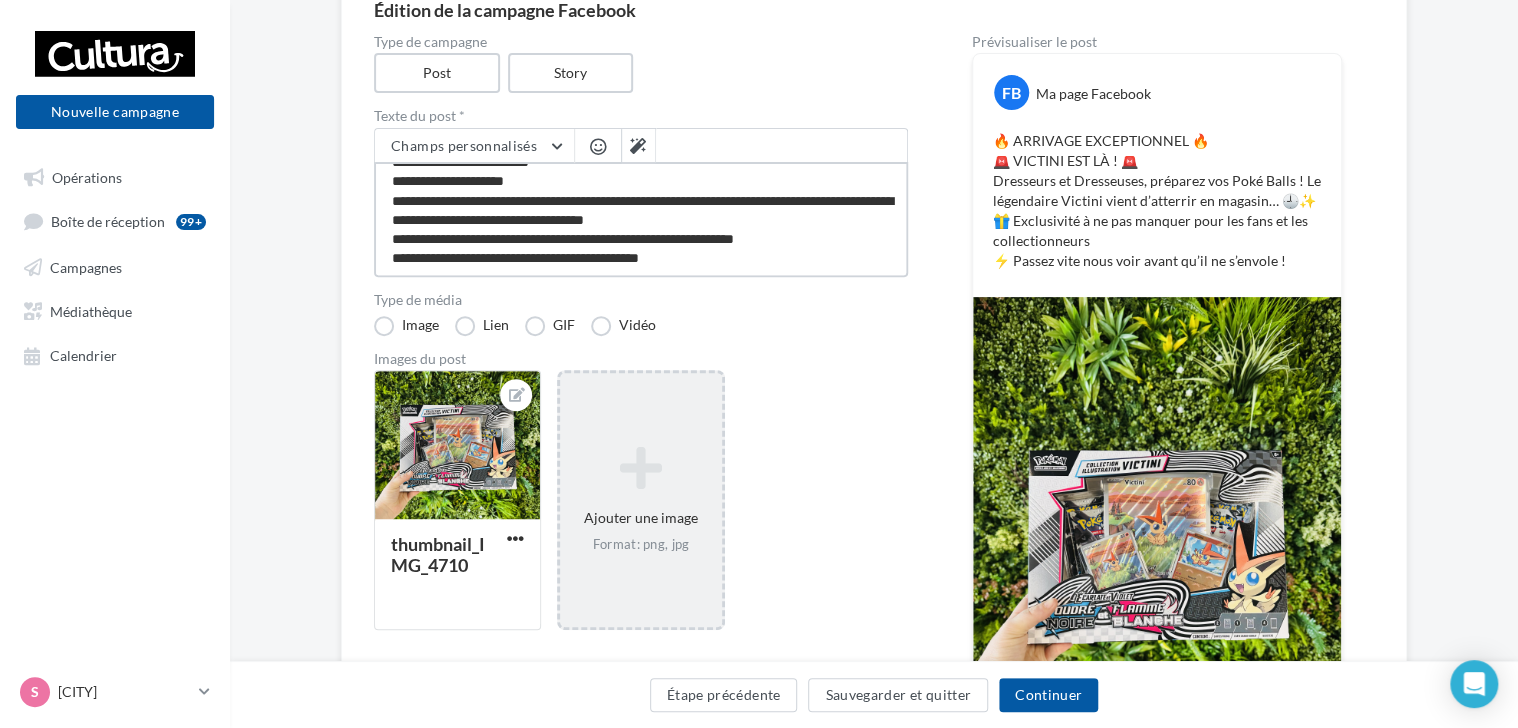 drag, startPoint x: 529, startPoint y: 221, endPoint x: 715, endPoint y: 216, distance: 186.0672 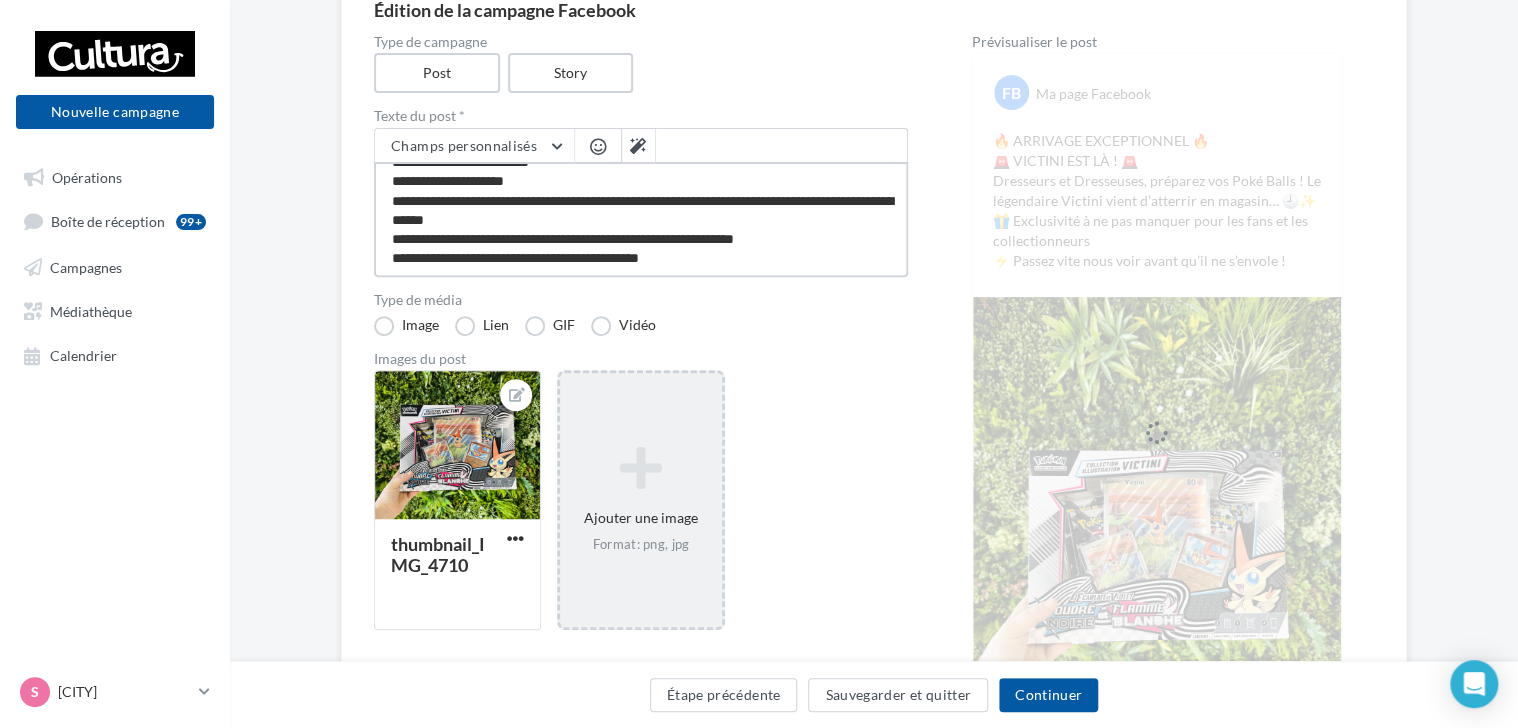 click on "**********" at bounding box center [641, 219] 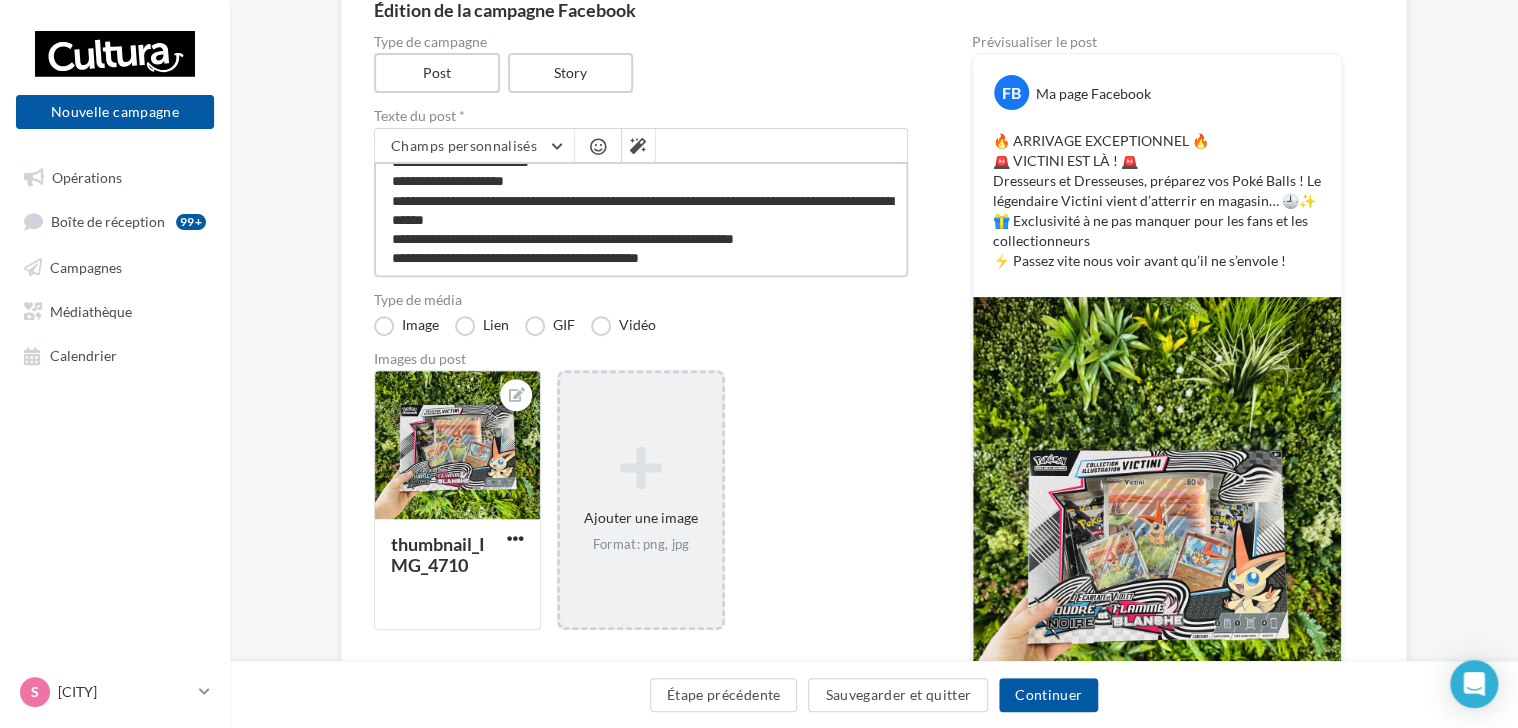 type on "**********" 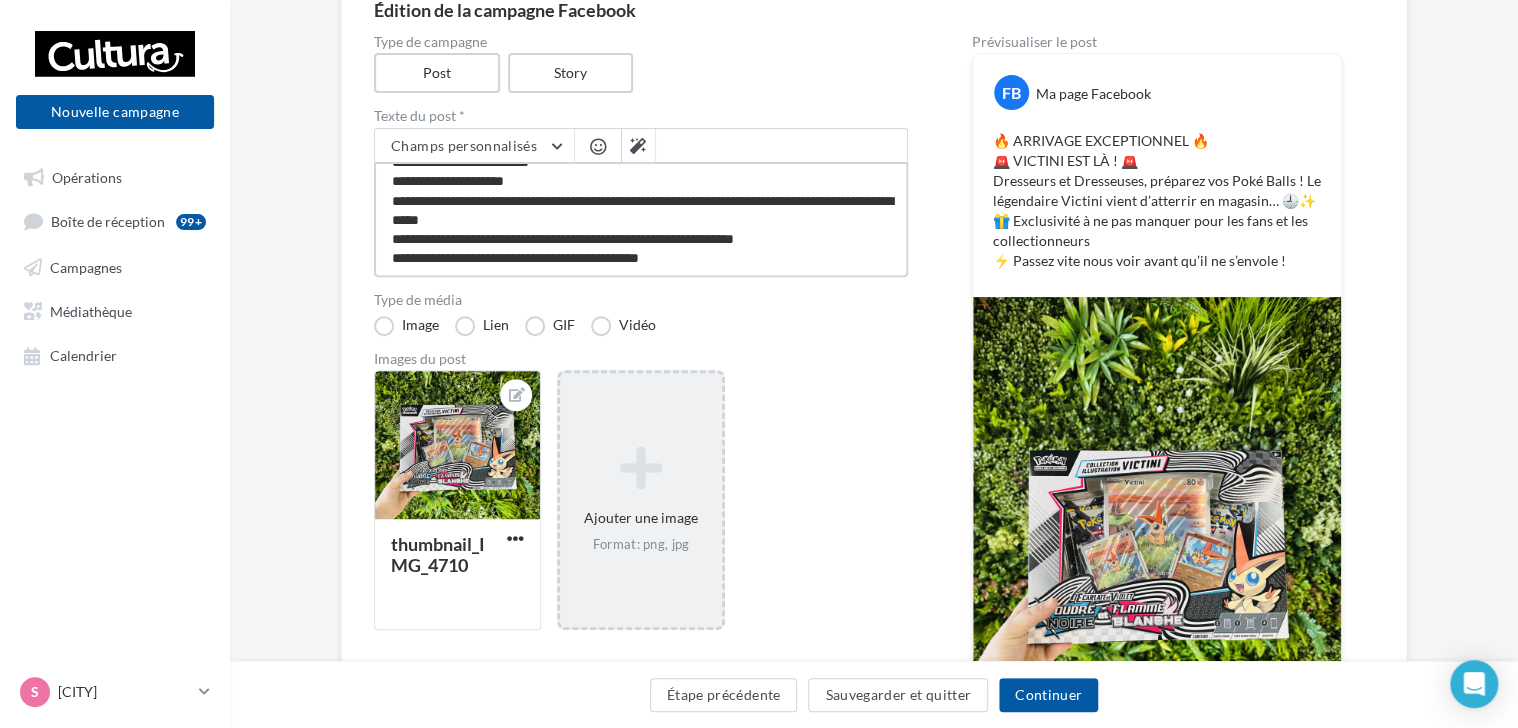 type on "**********" 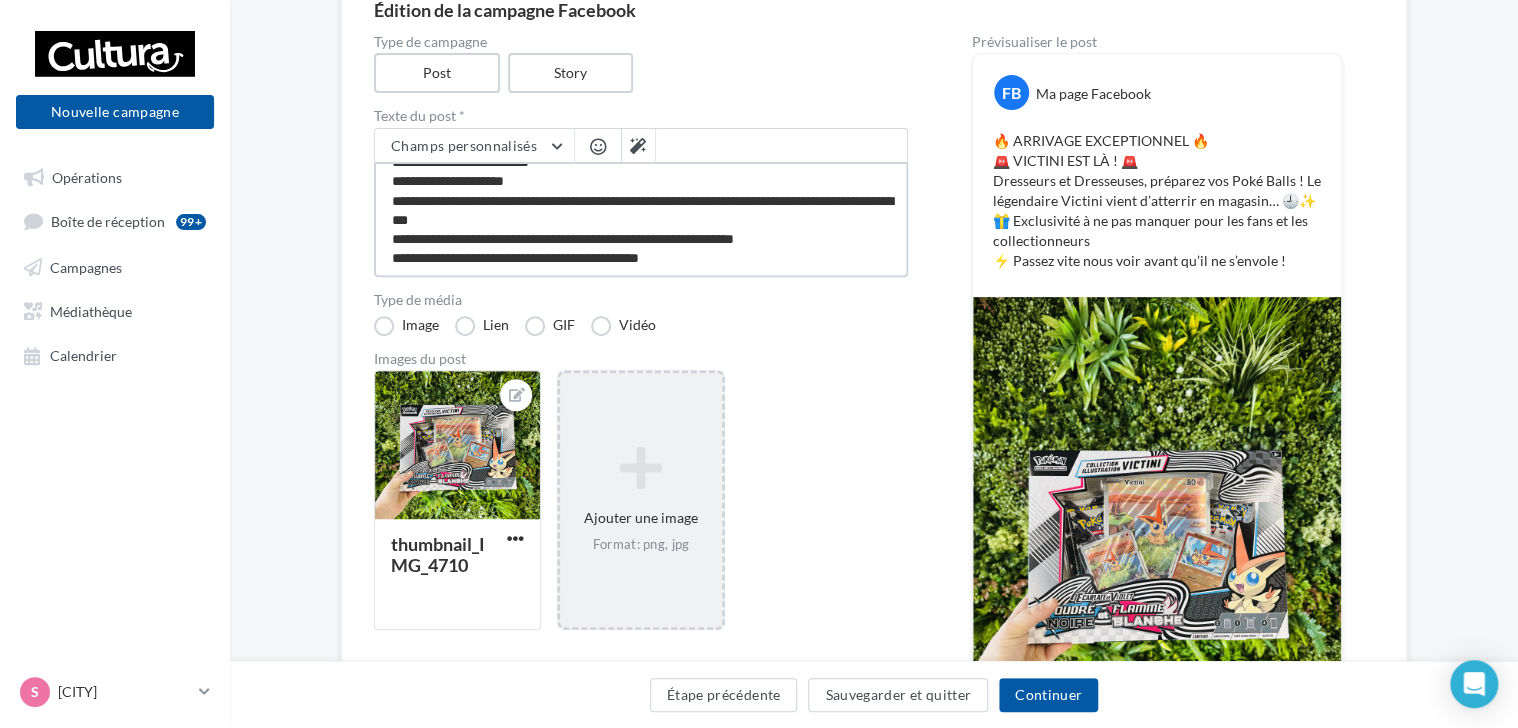 type on "**********" 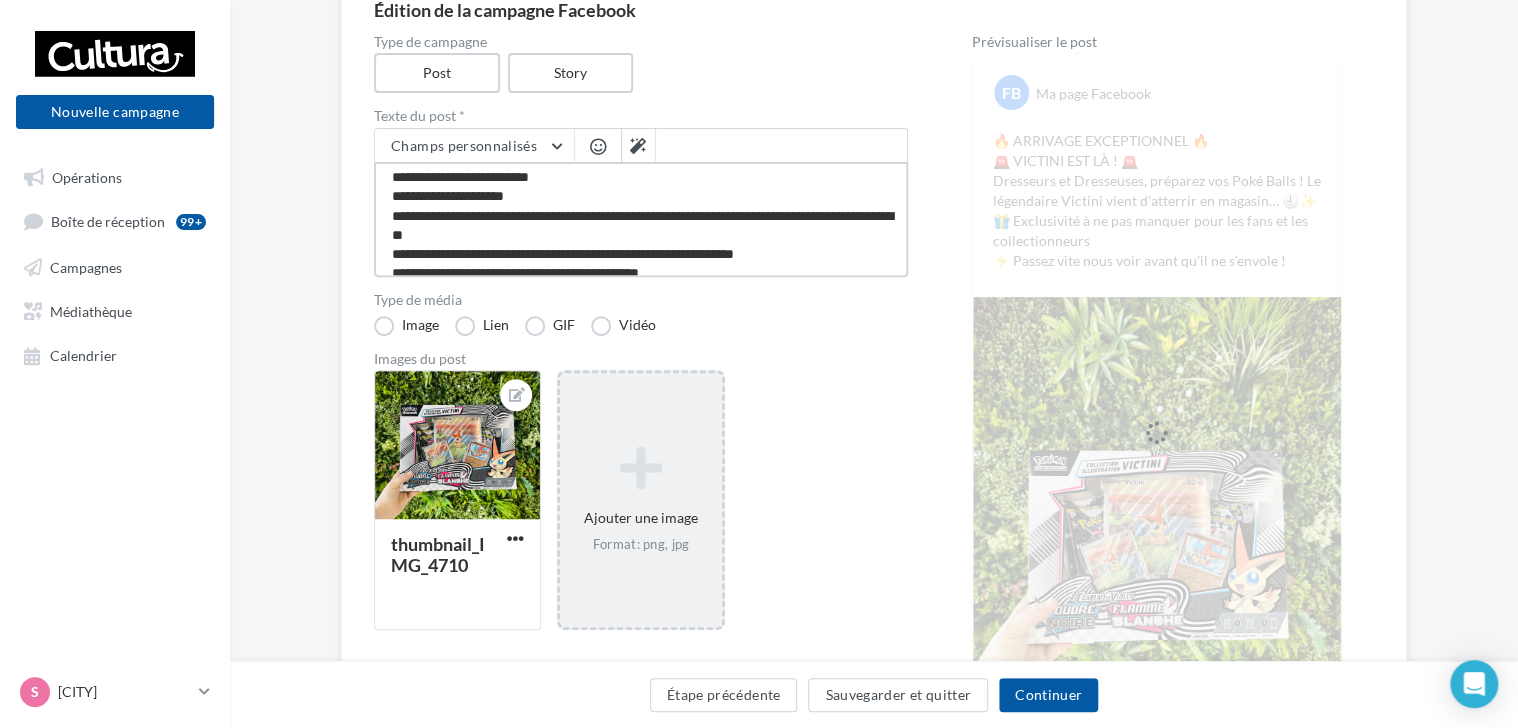 scroll, scrollTop: 0, scrollLeft: 0, axis: both 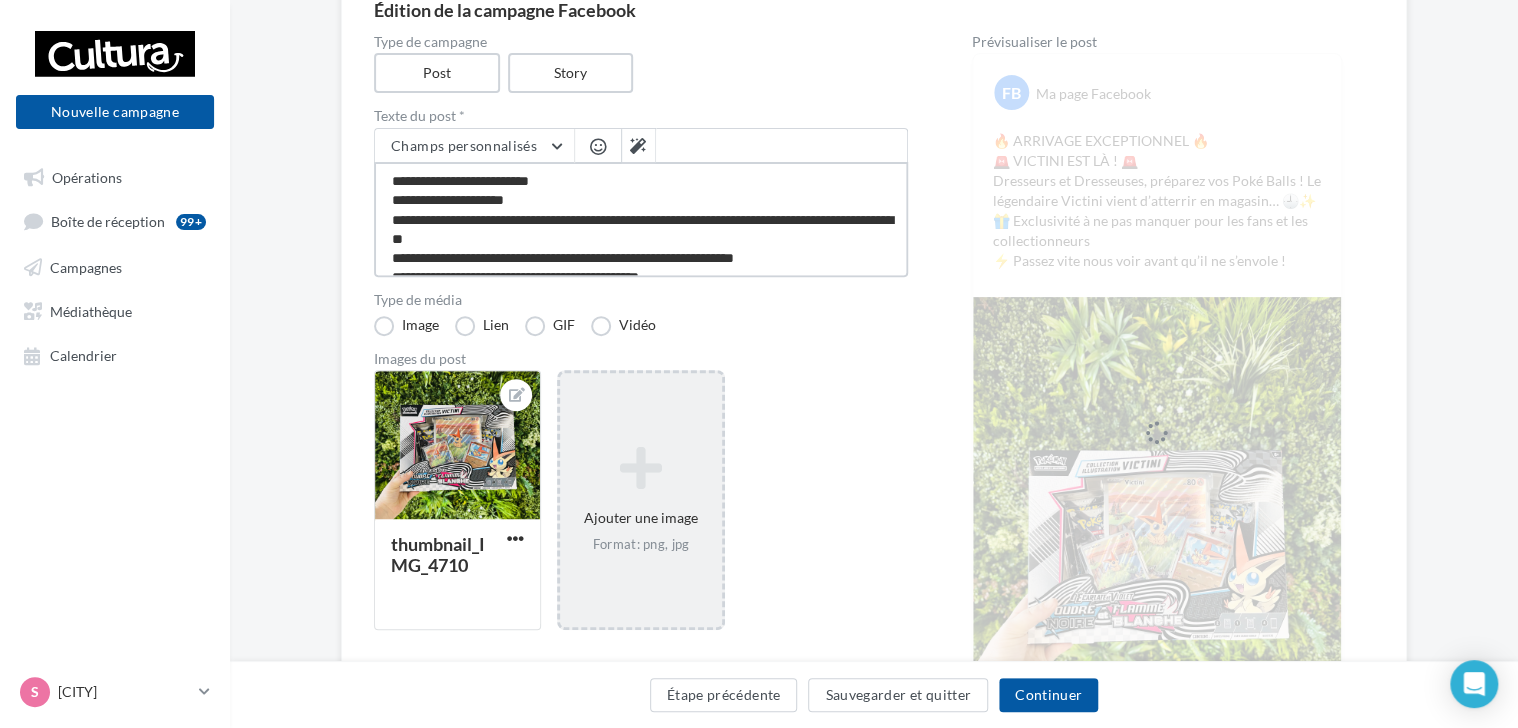 click on "**********" at bounding box center (641, 219) 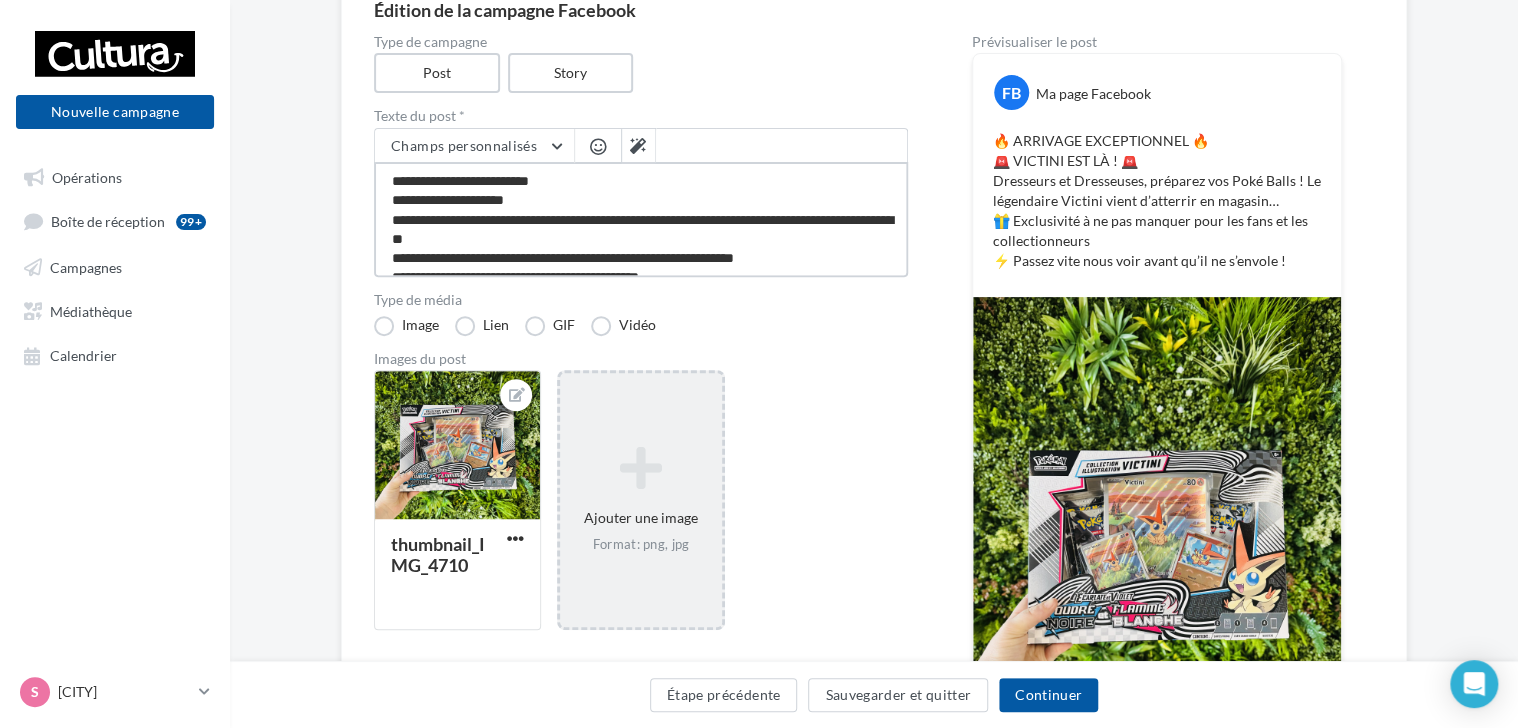 type on "**********" 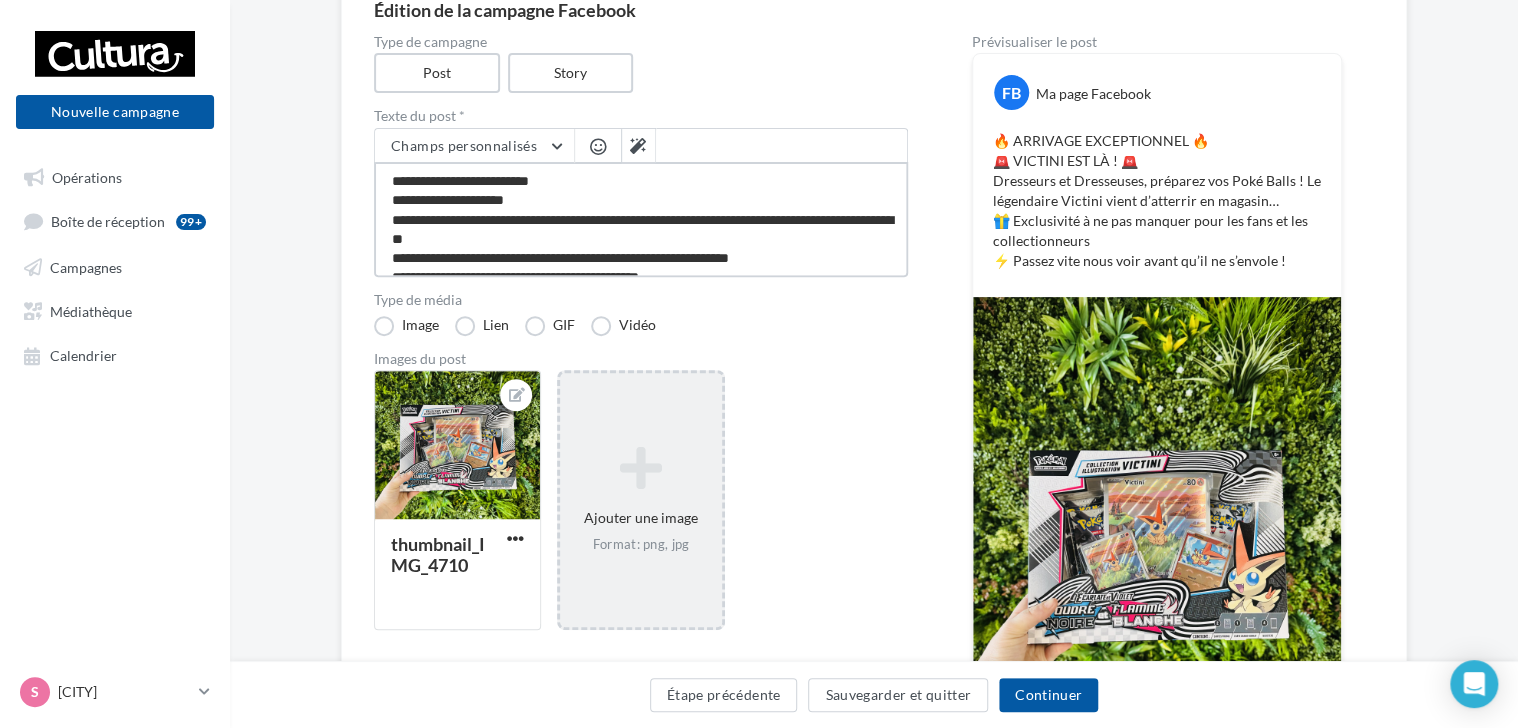 type on "**********" 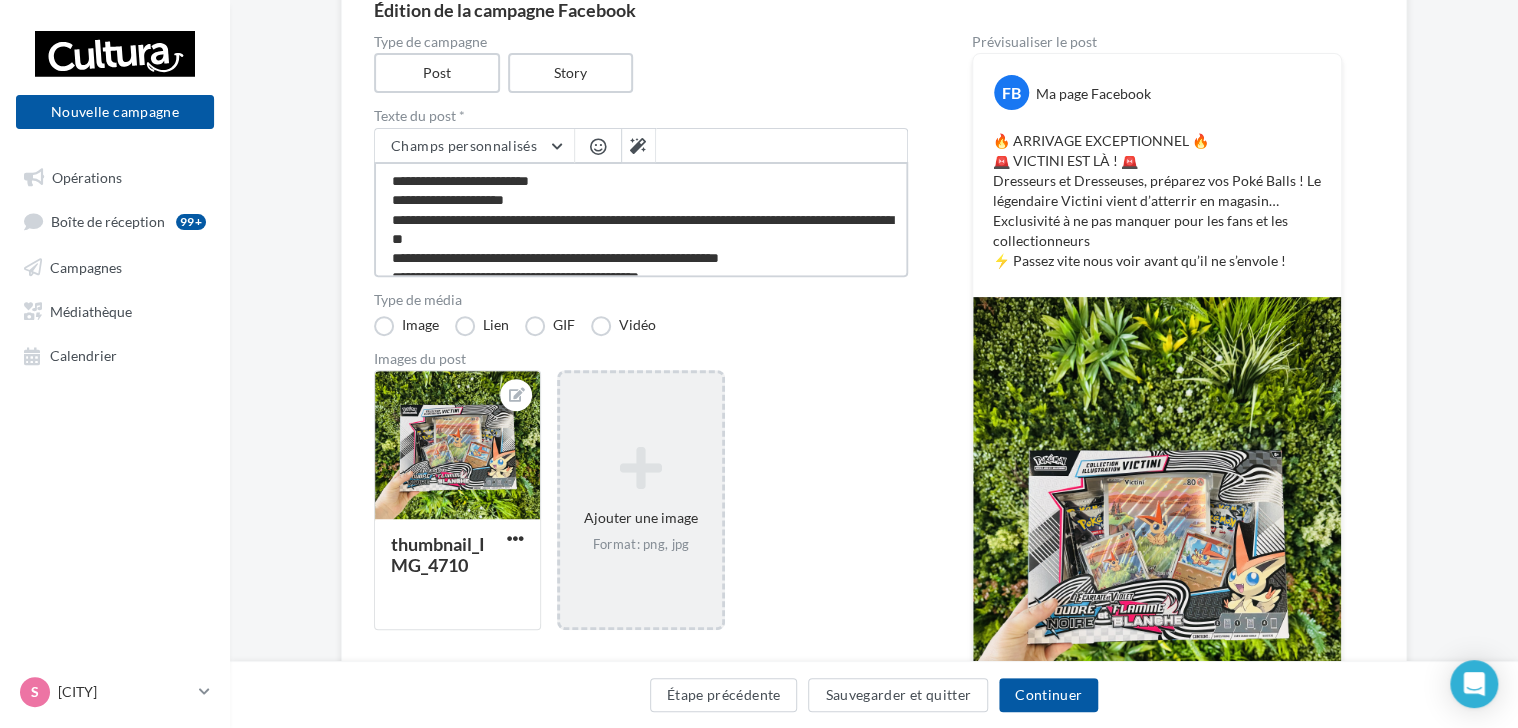 scroll, scrollTop: 19, scrollLeft: 0, axis: vertical 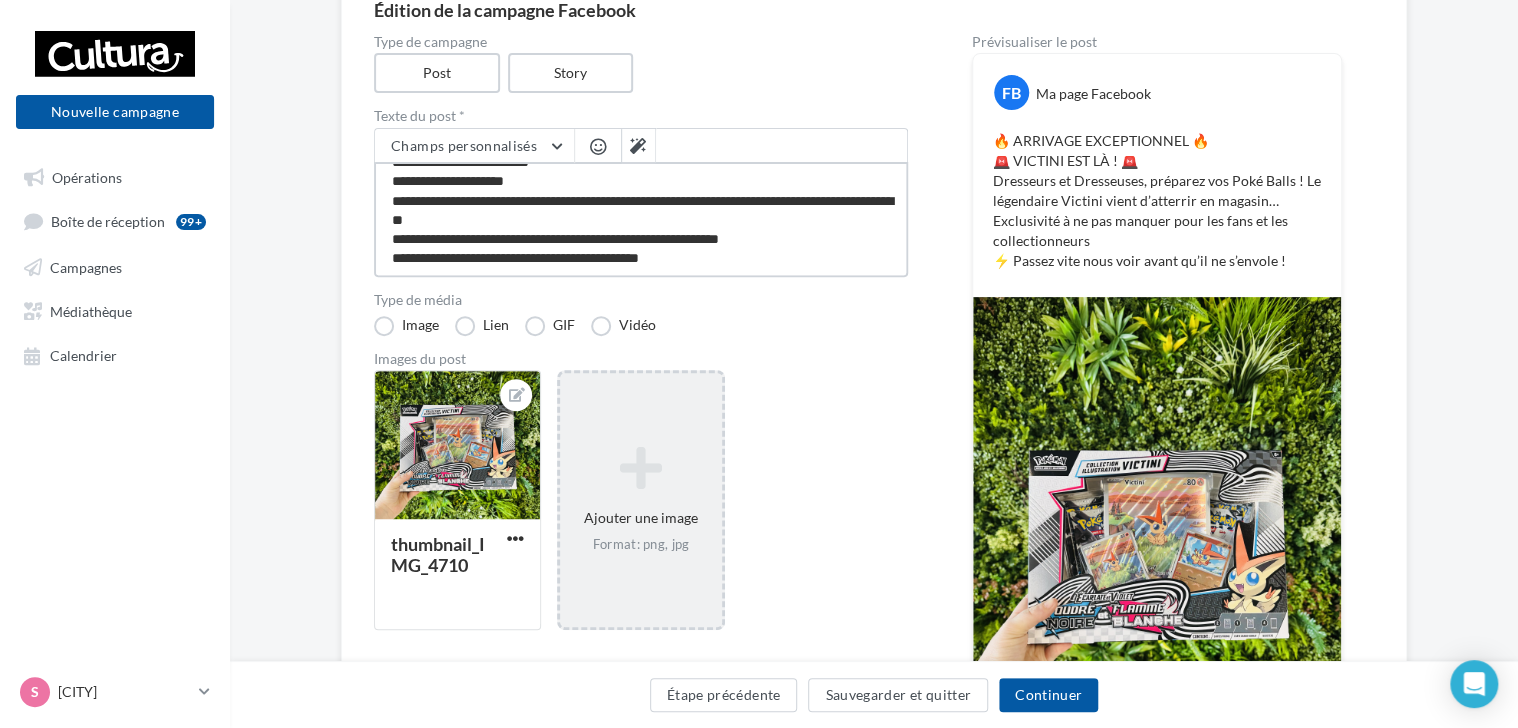 click on "**********" at bounding box center (641, 219) 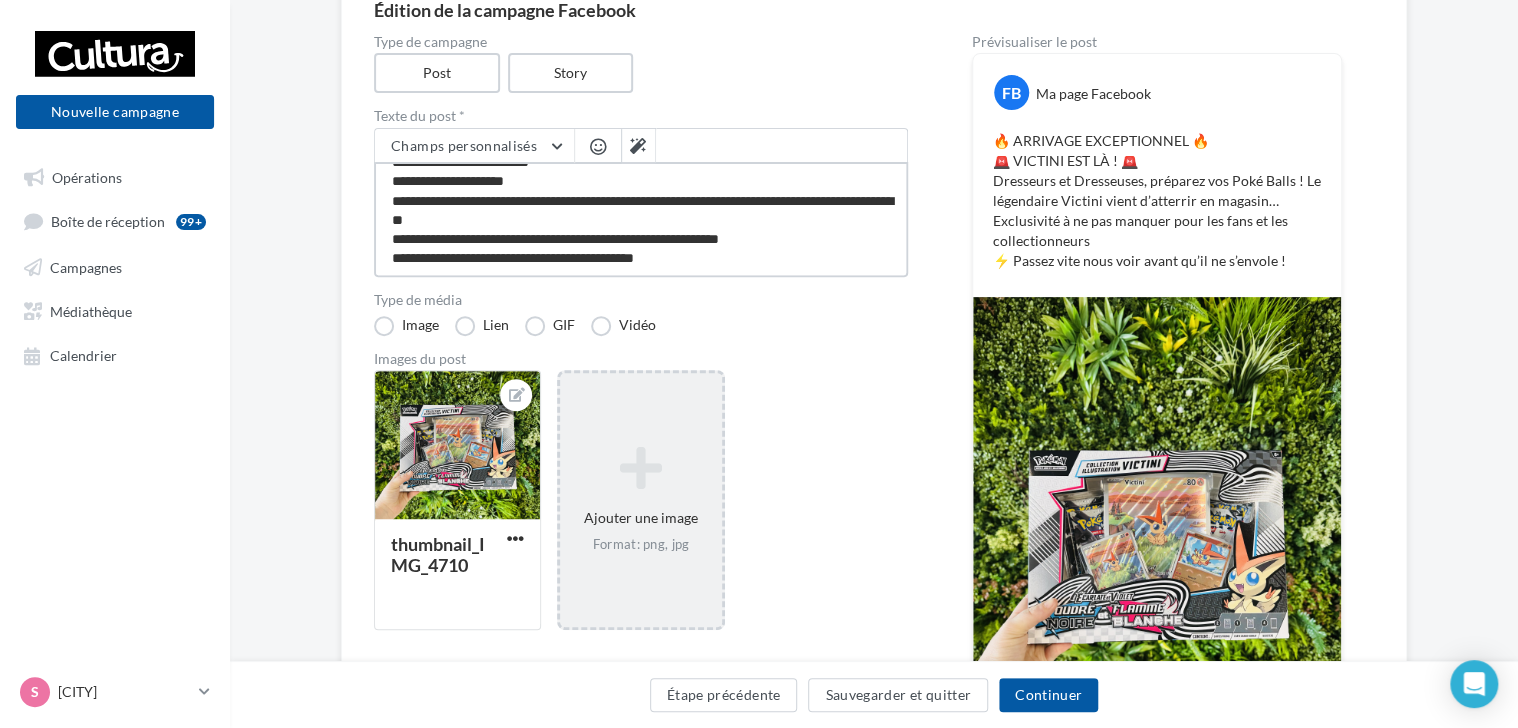 type on "**********" 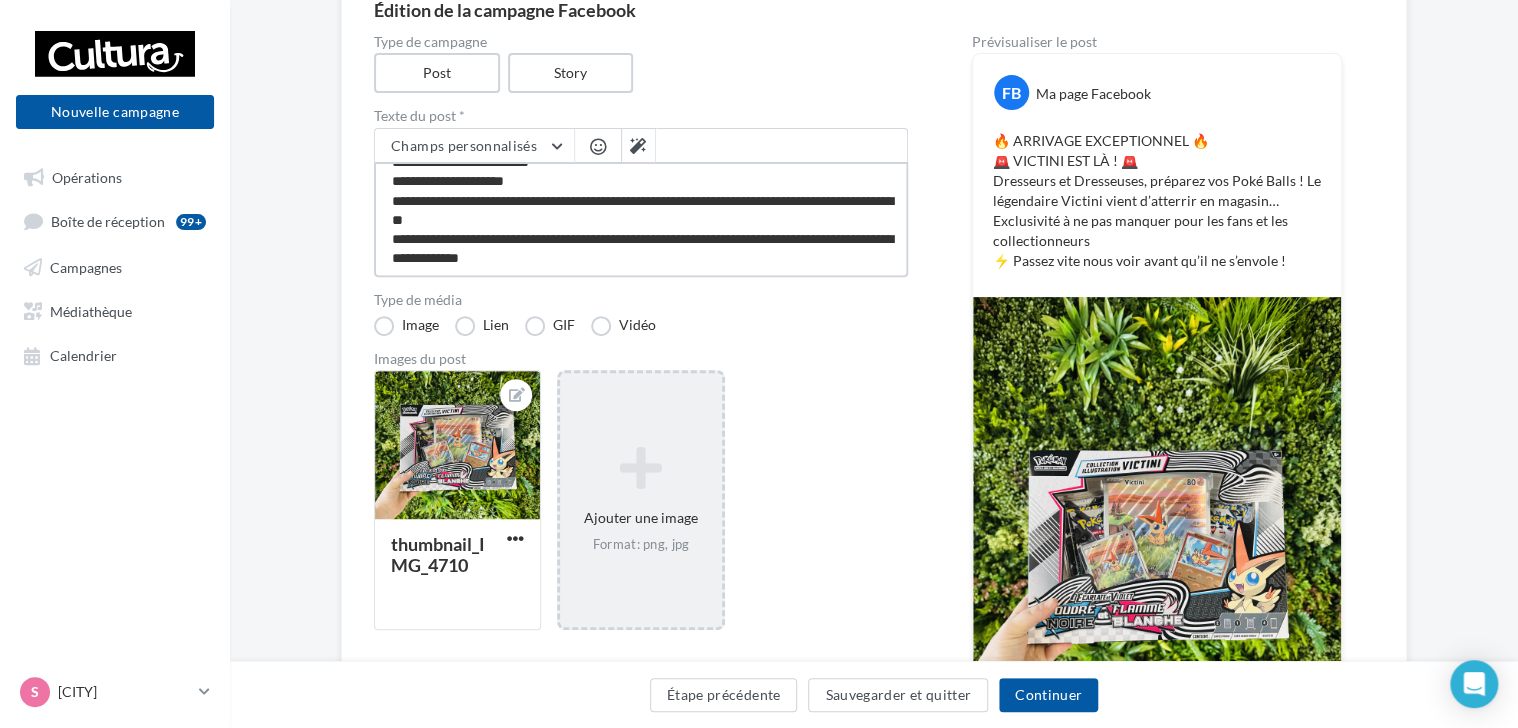 type on "**********" 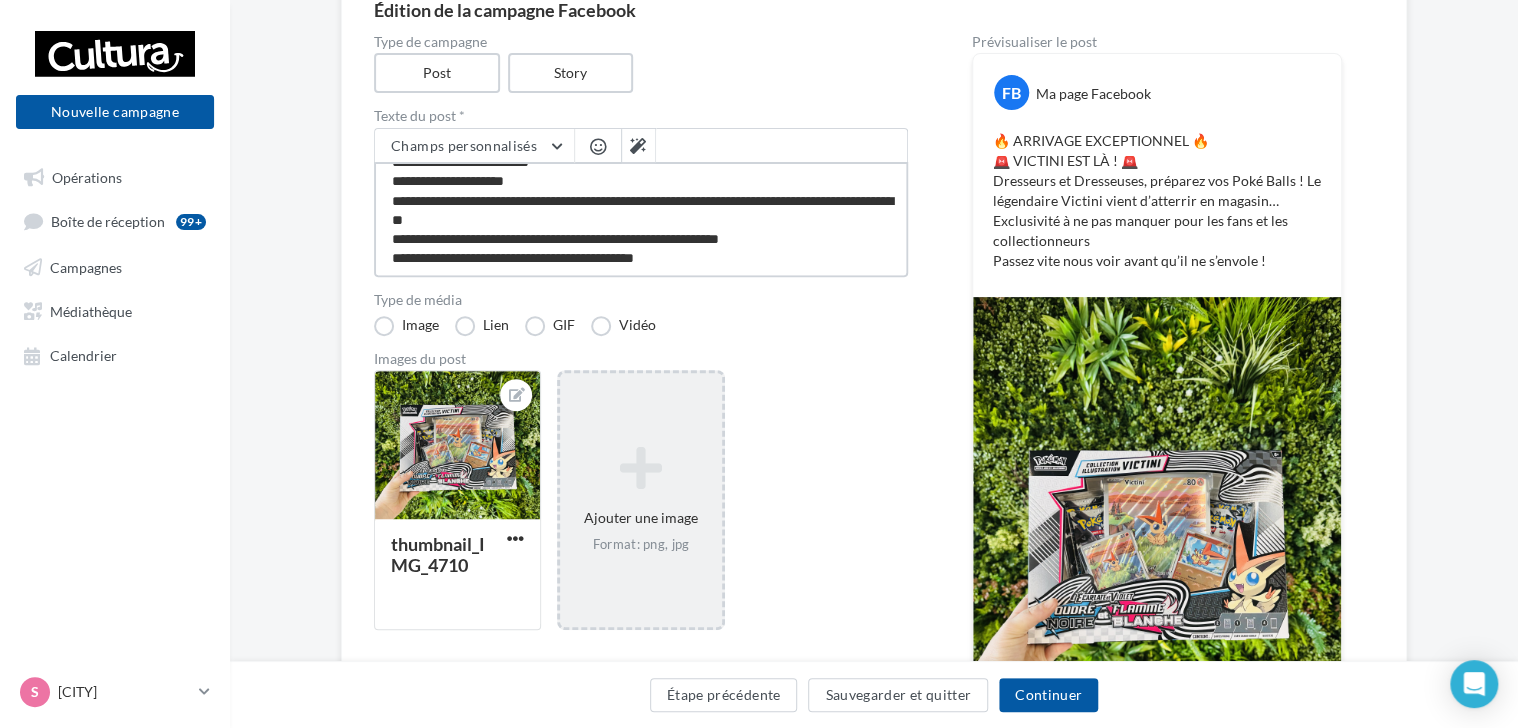 drag, startPoint x: 678, startPoint y: 257, endPoint x: 384, endPoint y: 255, distance: 294.0068 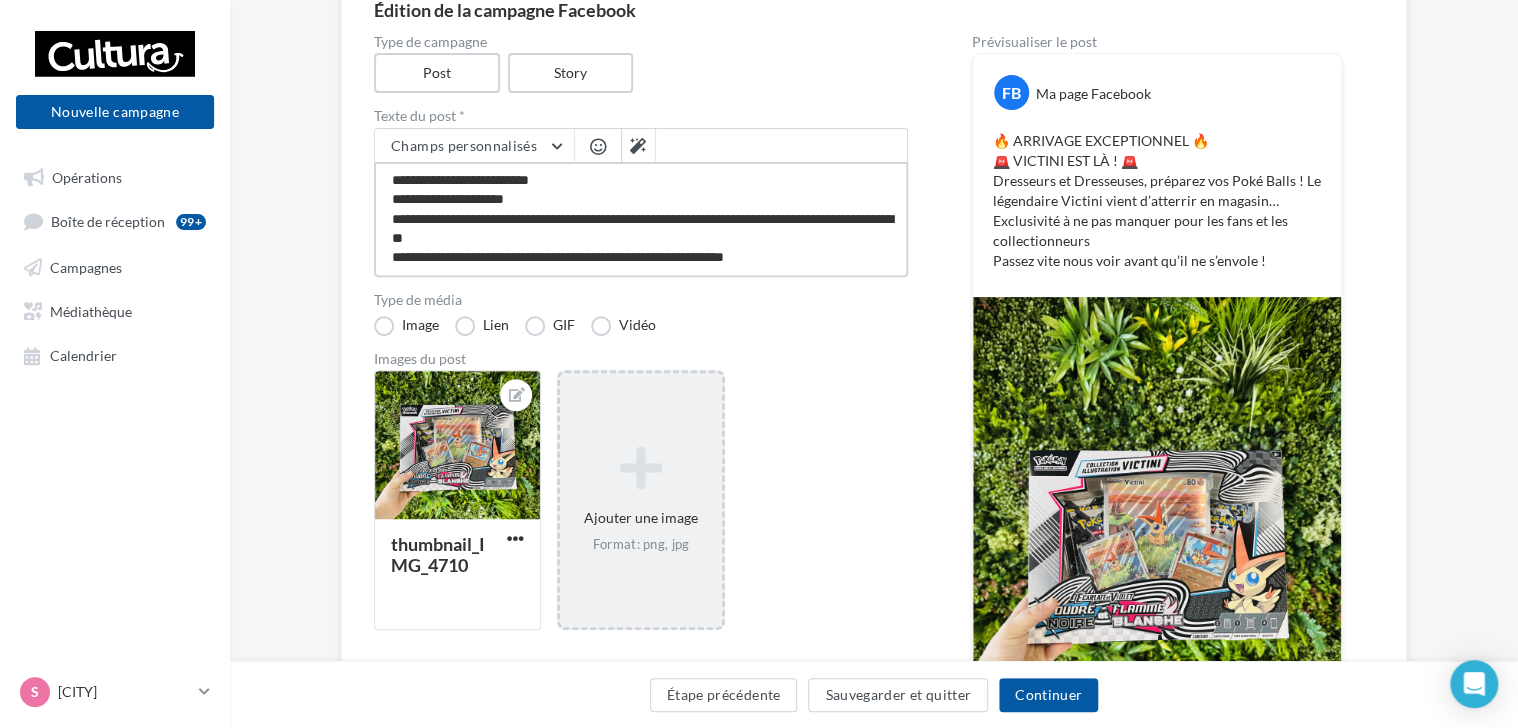 scroll, scrollTop: 10, scrollLeft: 0, axis: vertical 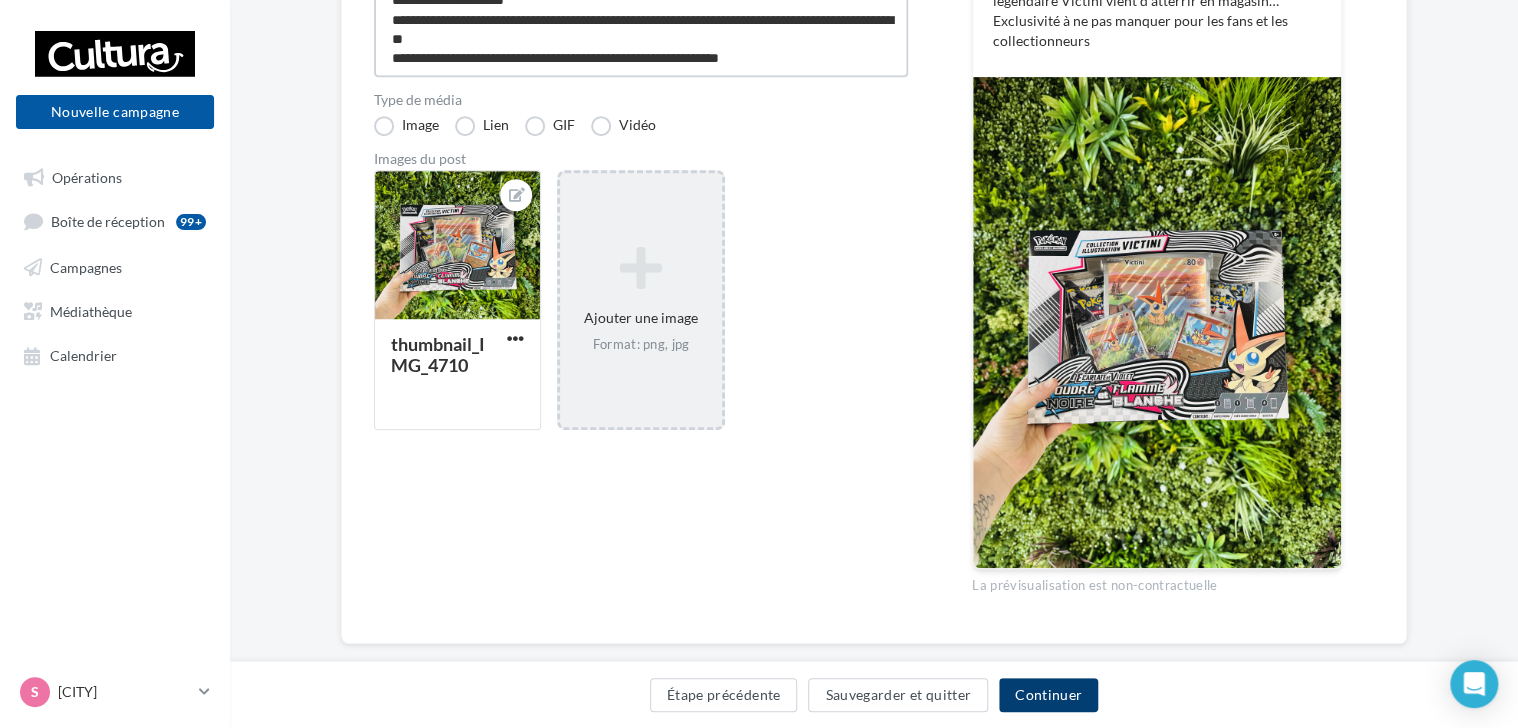 type on "**********" 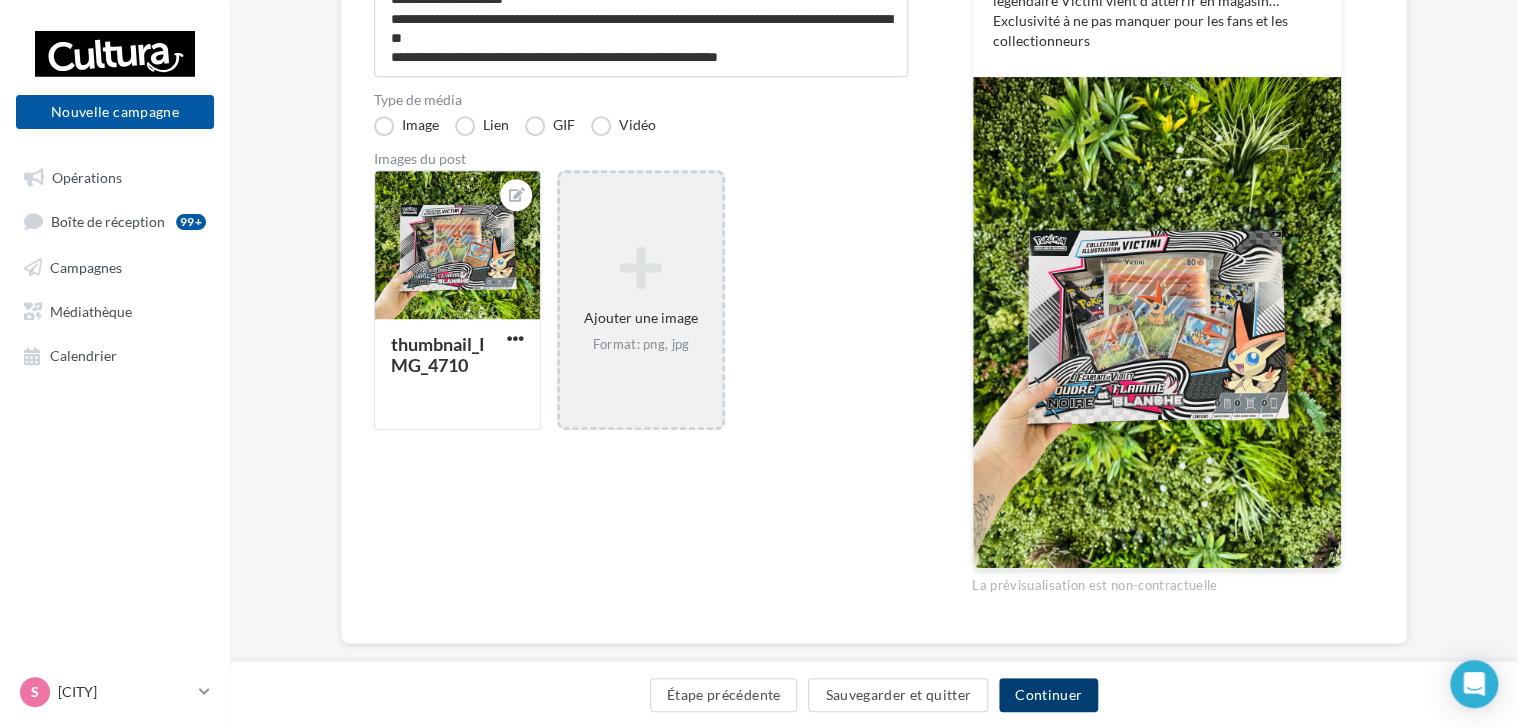 click on "Continuer" at bounding box center [1048, 695] 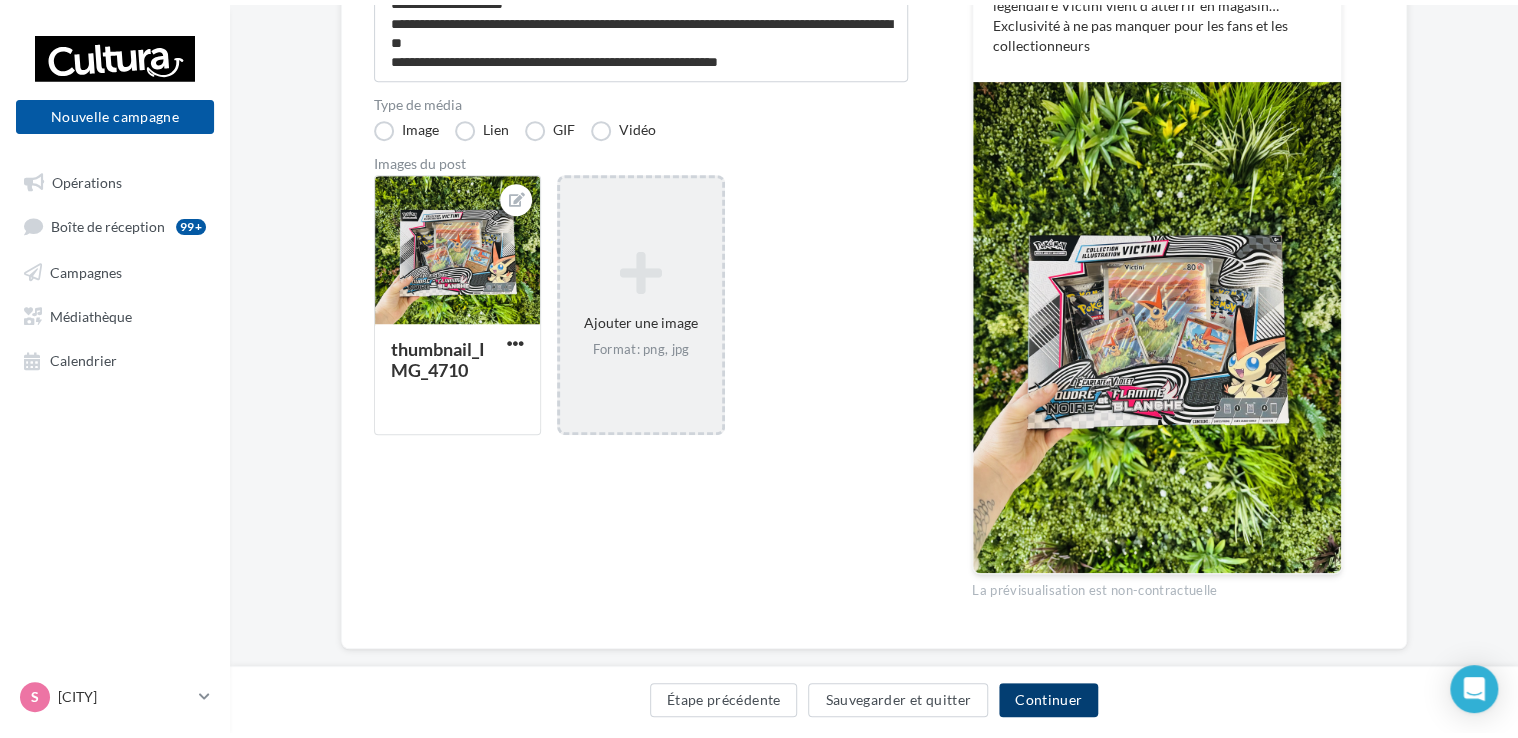 scroll, scrollTop: 0, scrollLeft: 0, axis: both 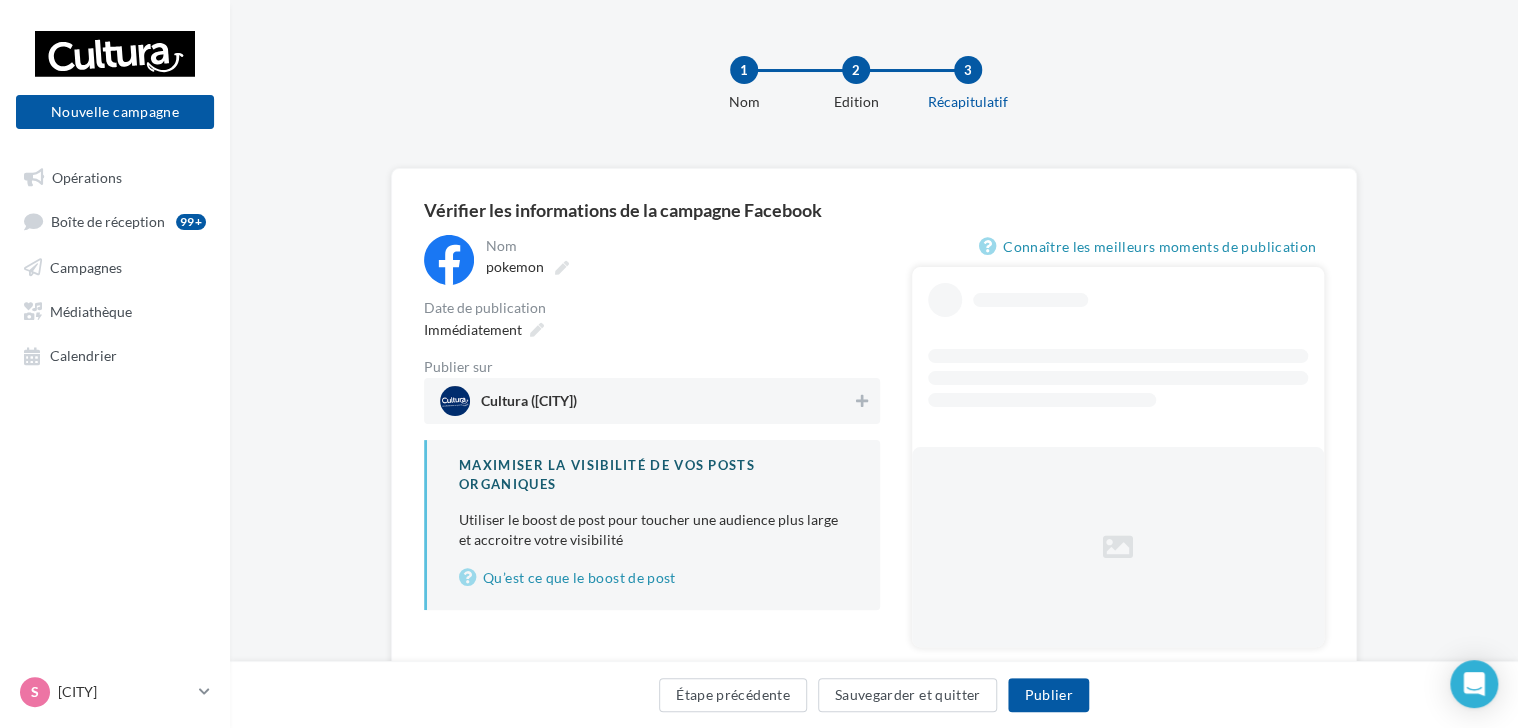 drag, startPoint x: 588, startPoint y: 398, endPoint x: 649, endPoint y: 422, distance: 65.551506 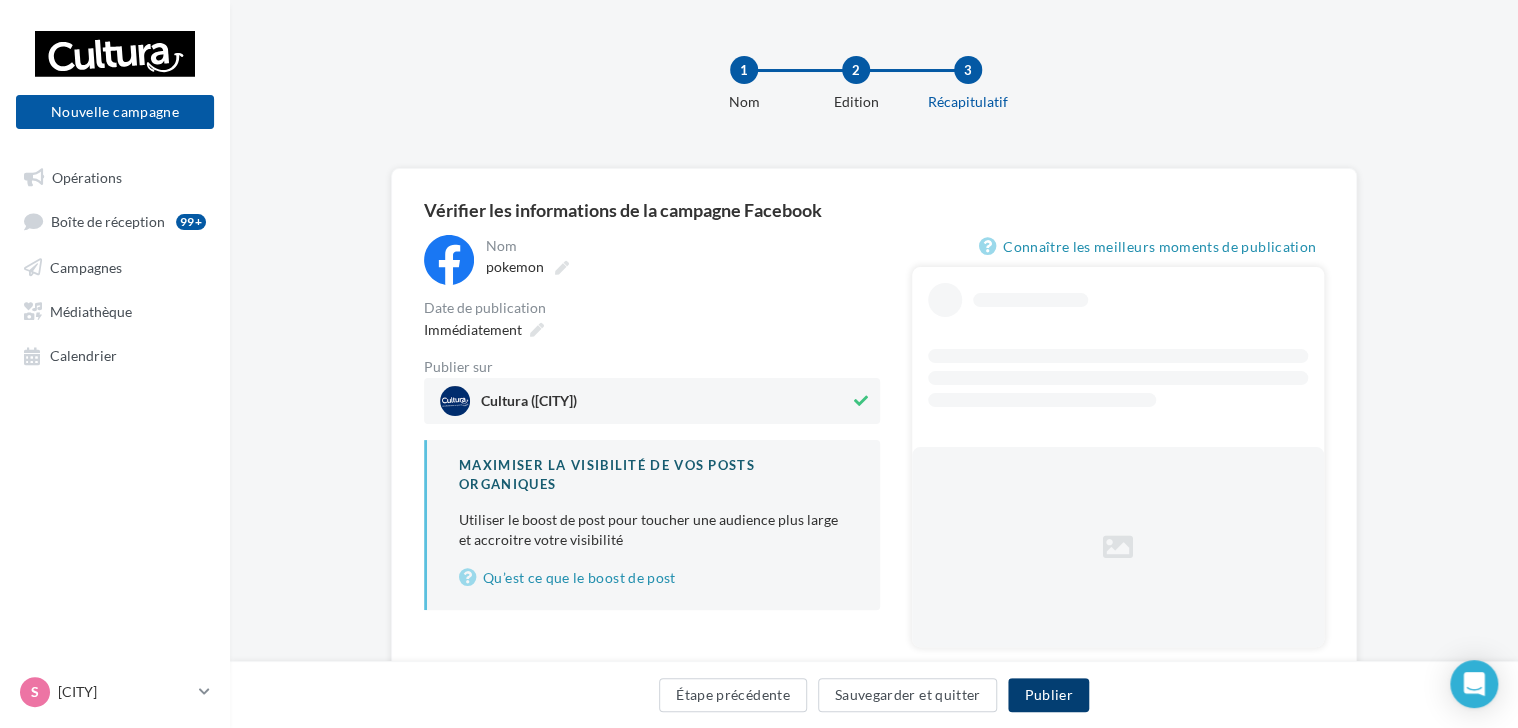 click on "Publier" at bounding box center (1048, 695) 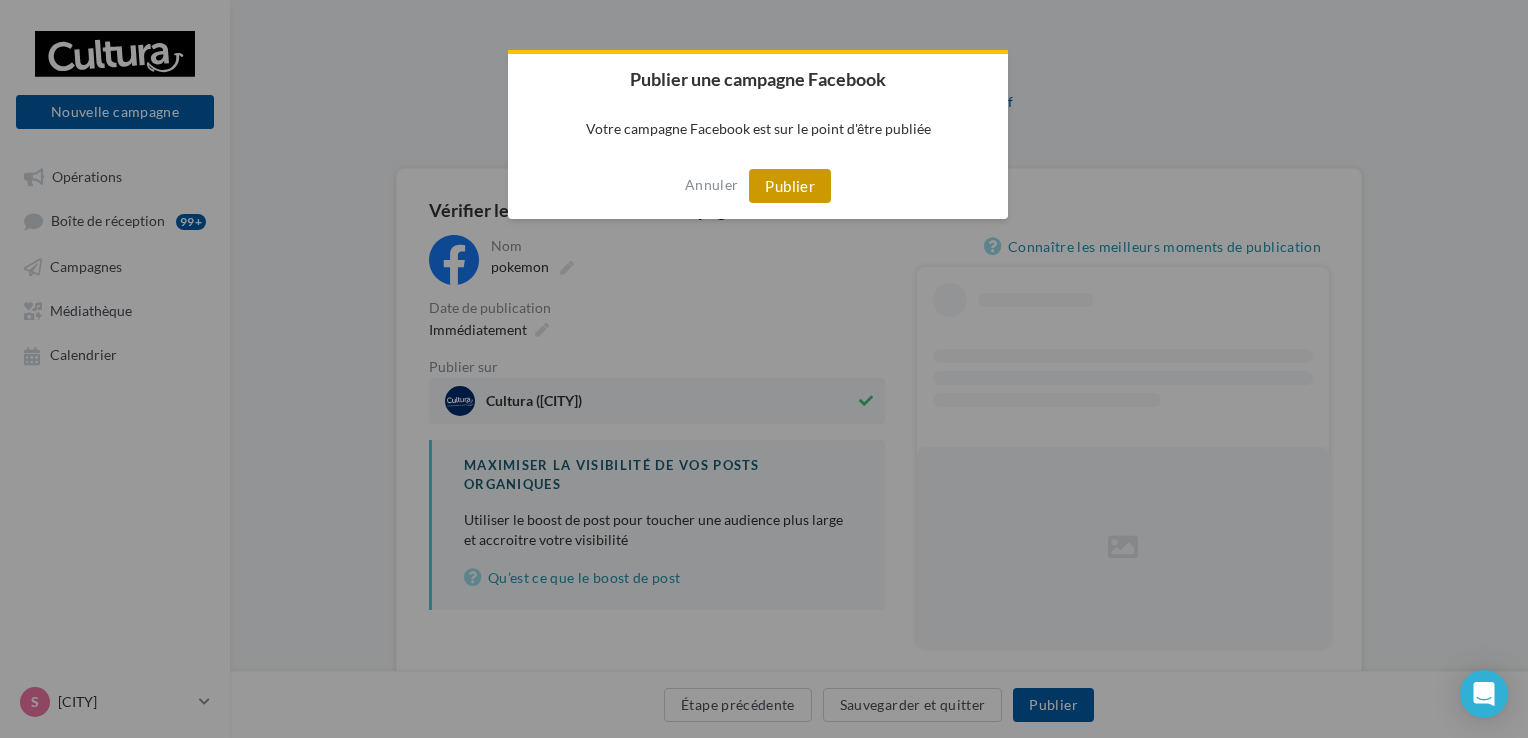 click on "Publier" at bounding box center (790, 186) 